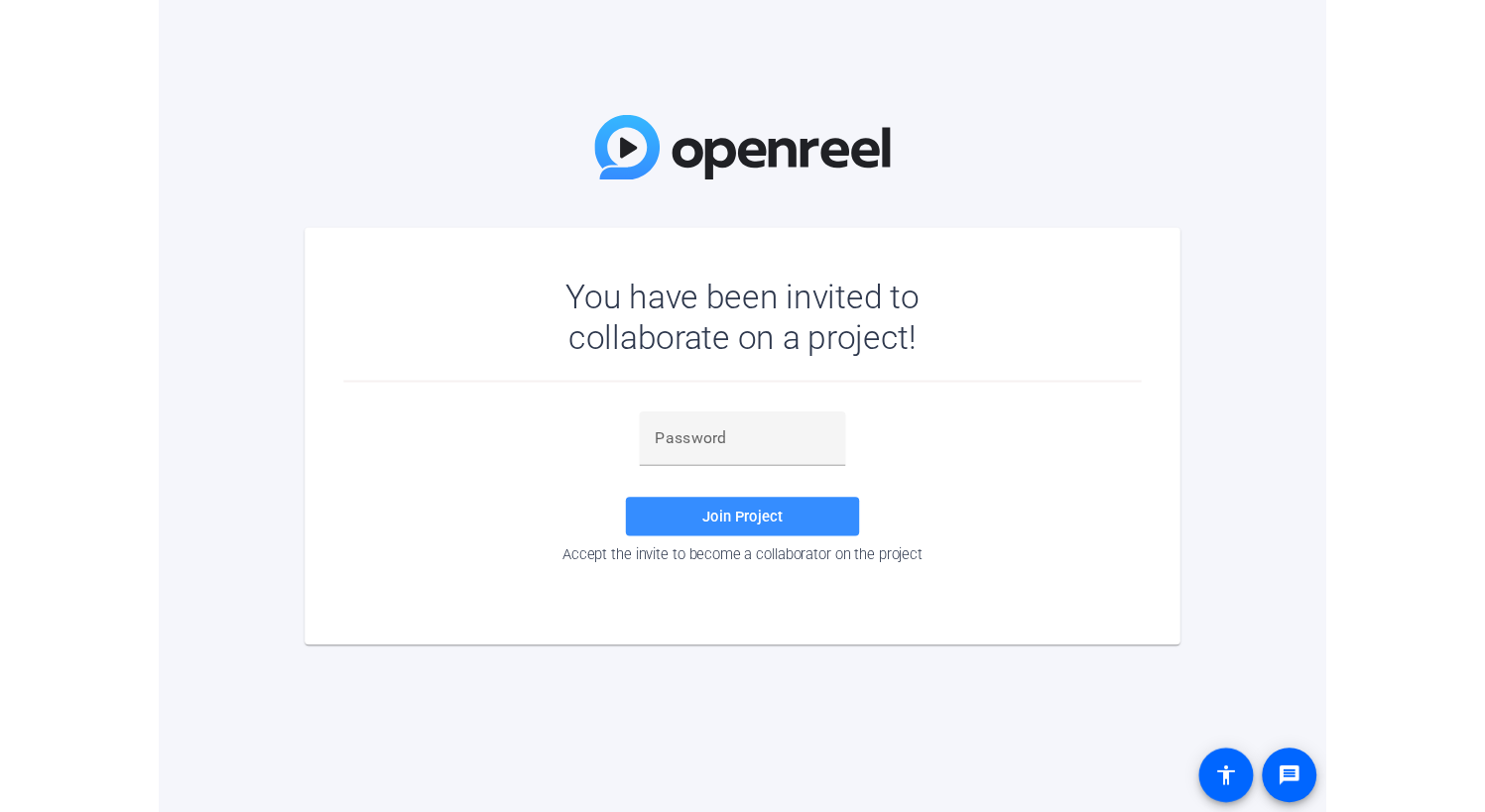 scroll, scrollTop: 0, scrollLeft: 0, axis: both 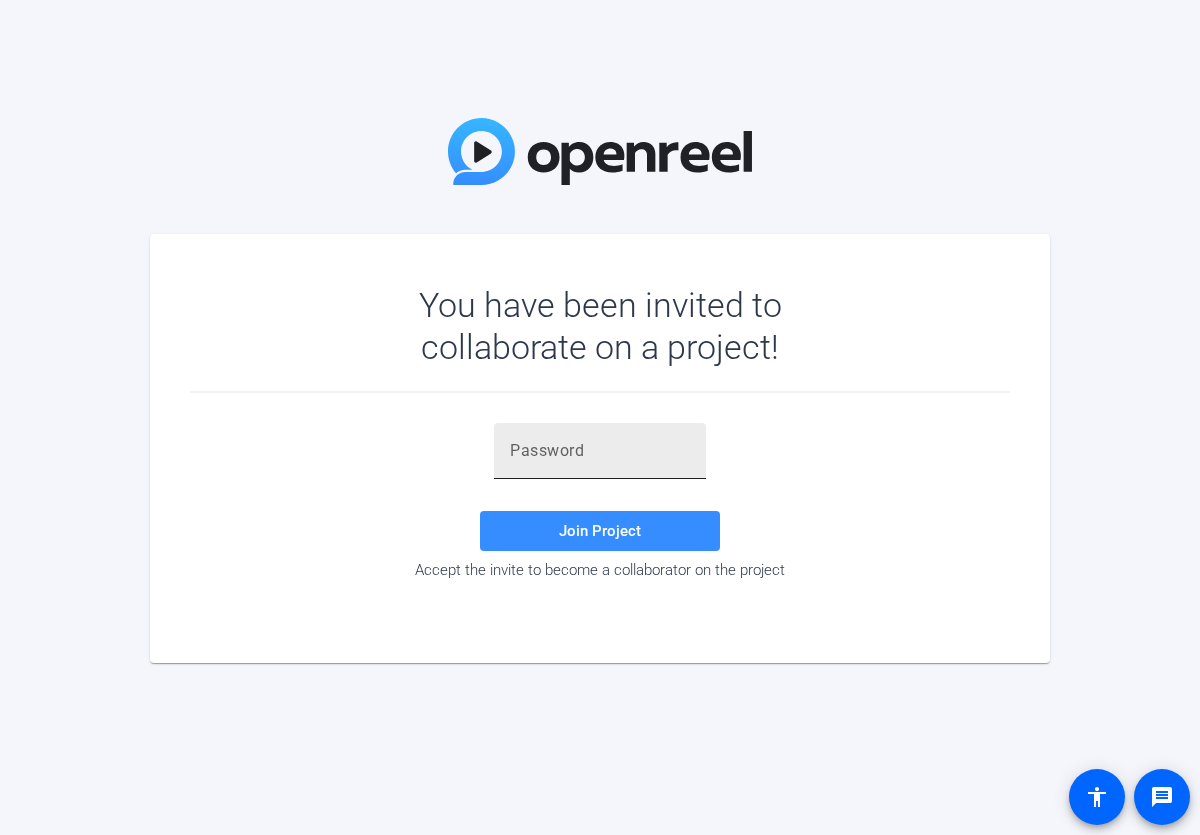 click at bounding box center [600, 451] 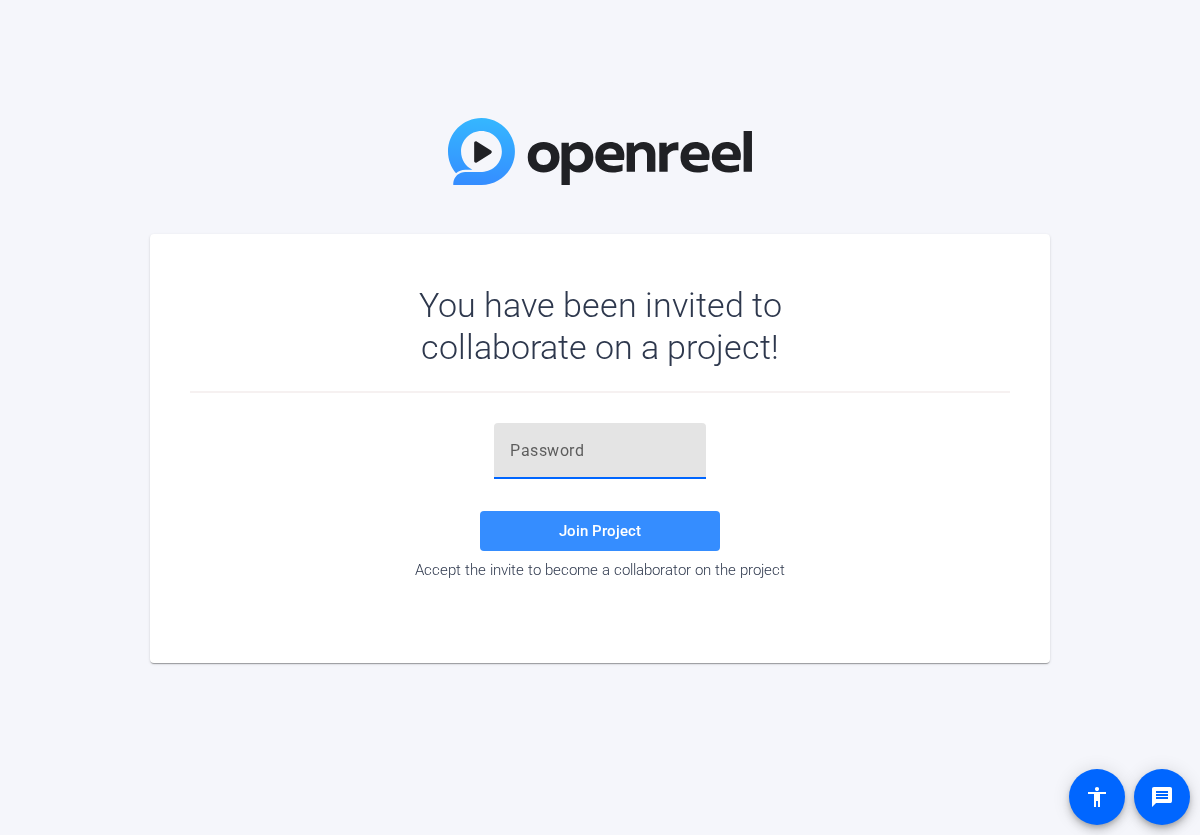 paste on "[ALPHANUMERIC_ID]" 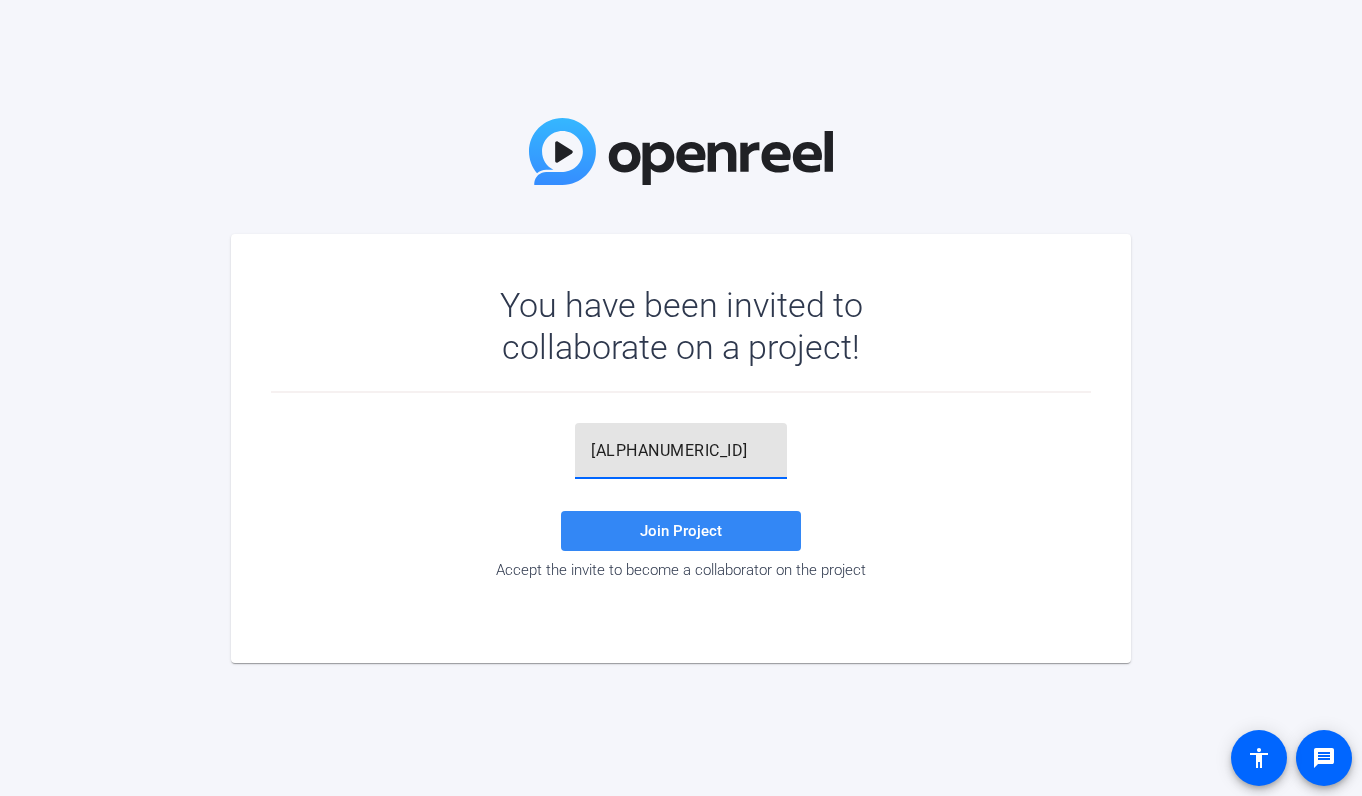 type on "[ALPHANUMERIC_ID]" 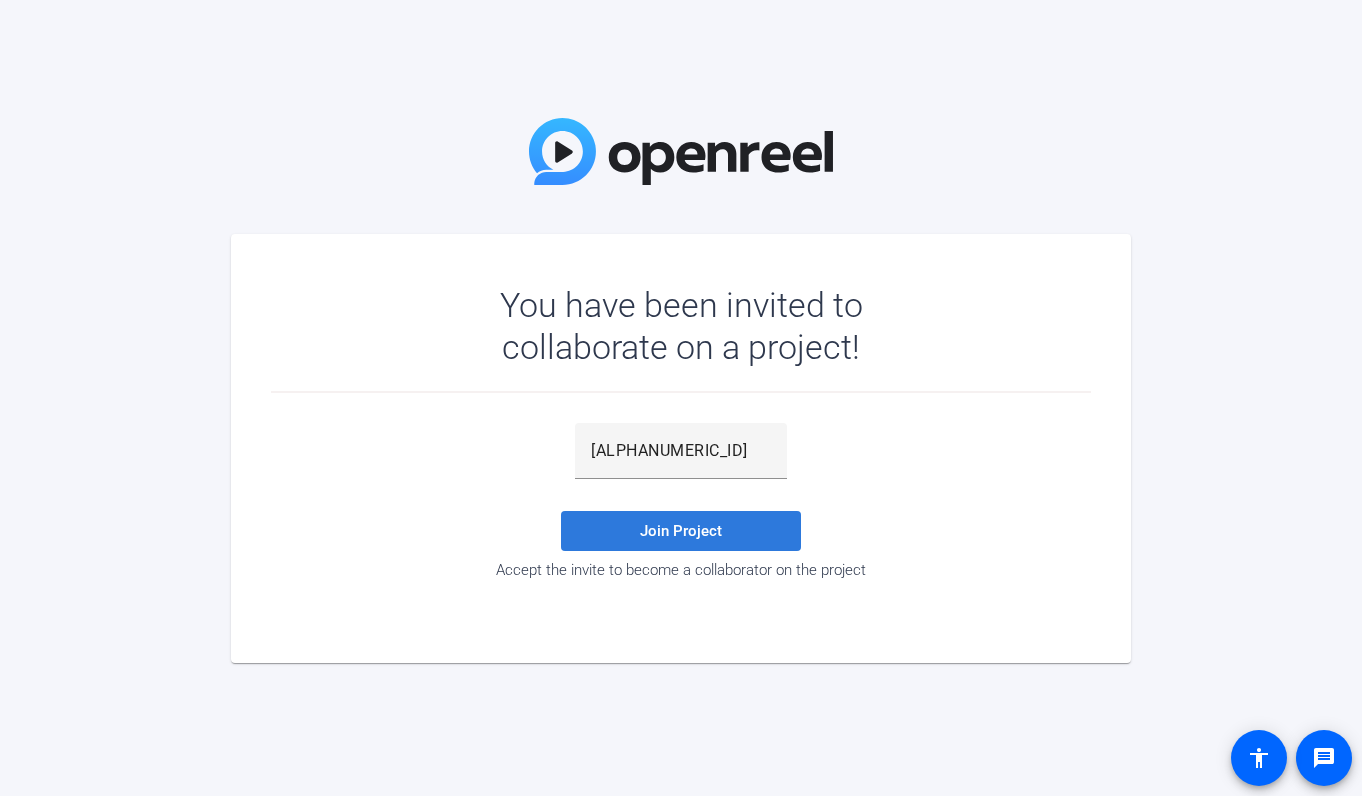 click on "Join Project" 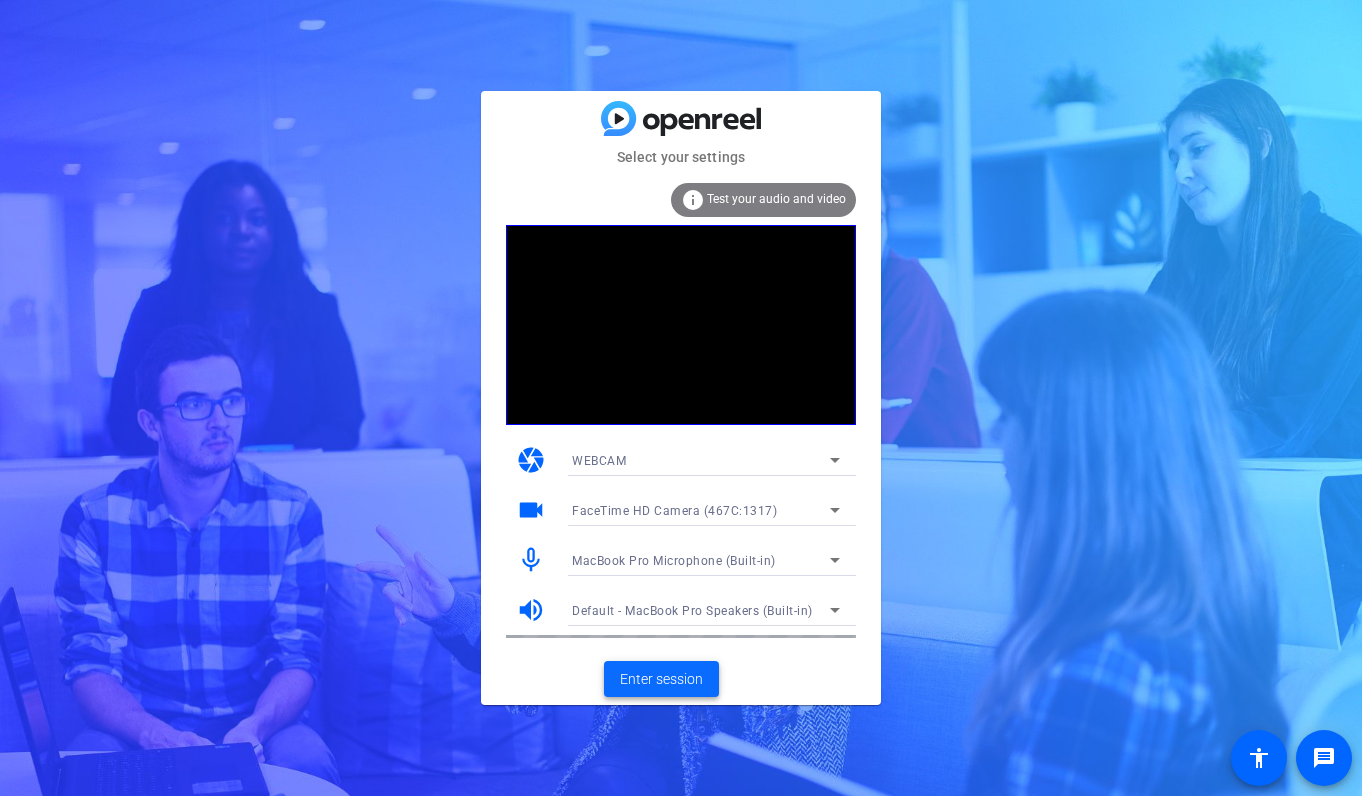 click on "Enter session" 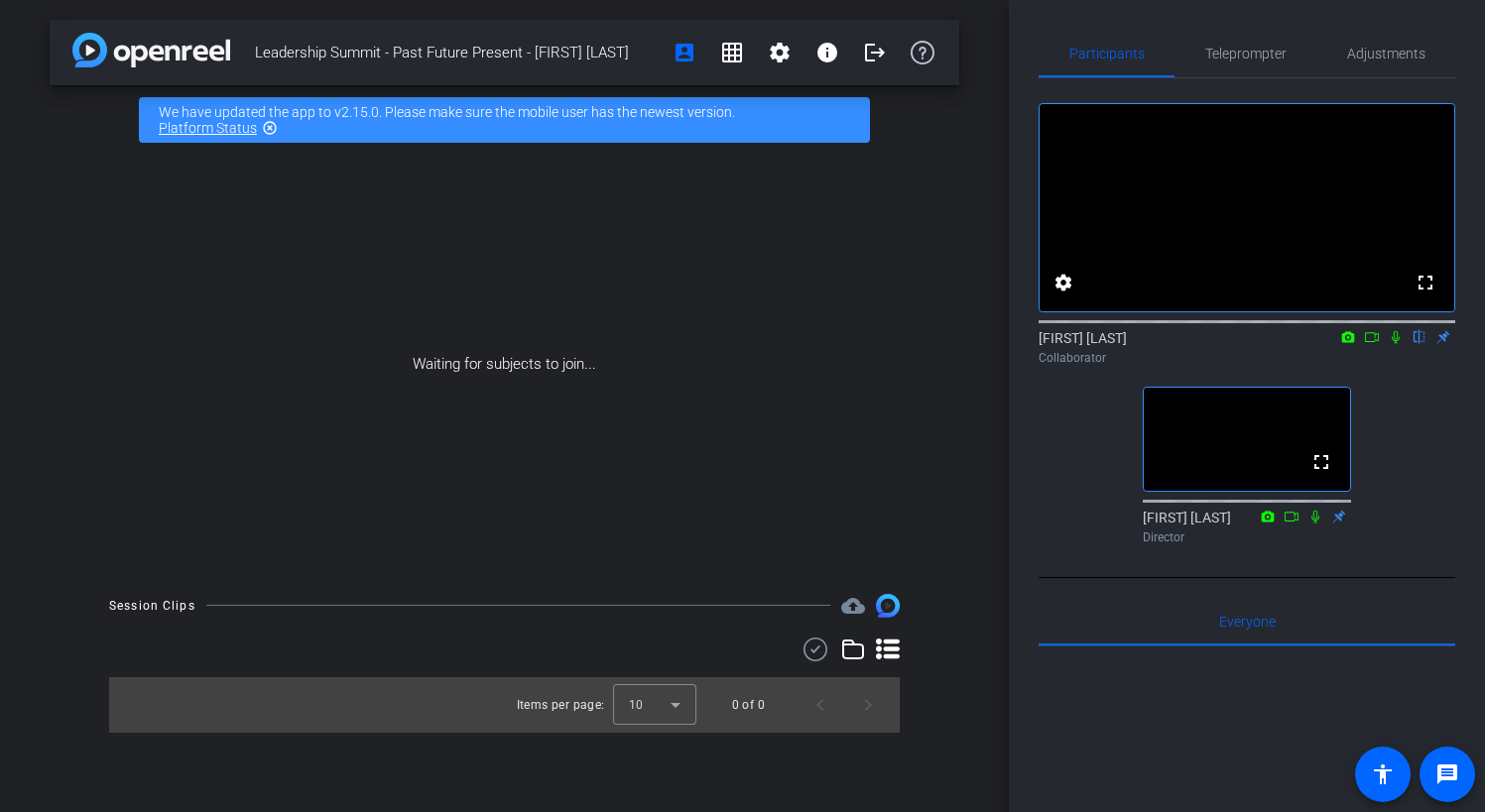 click 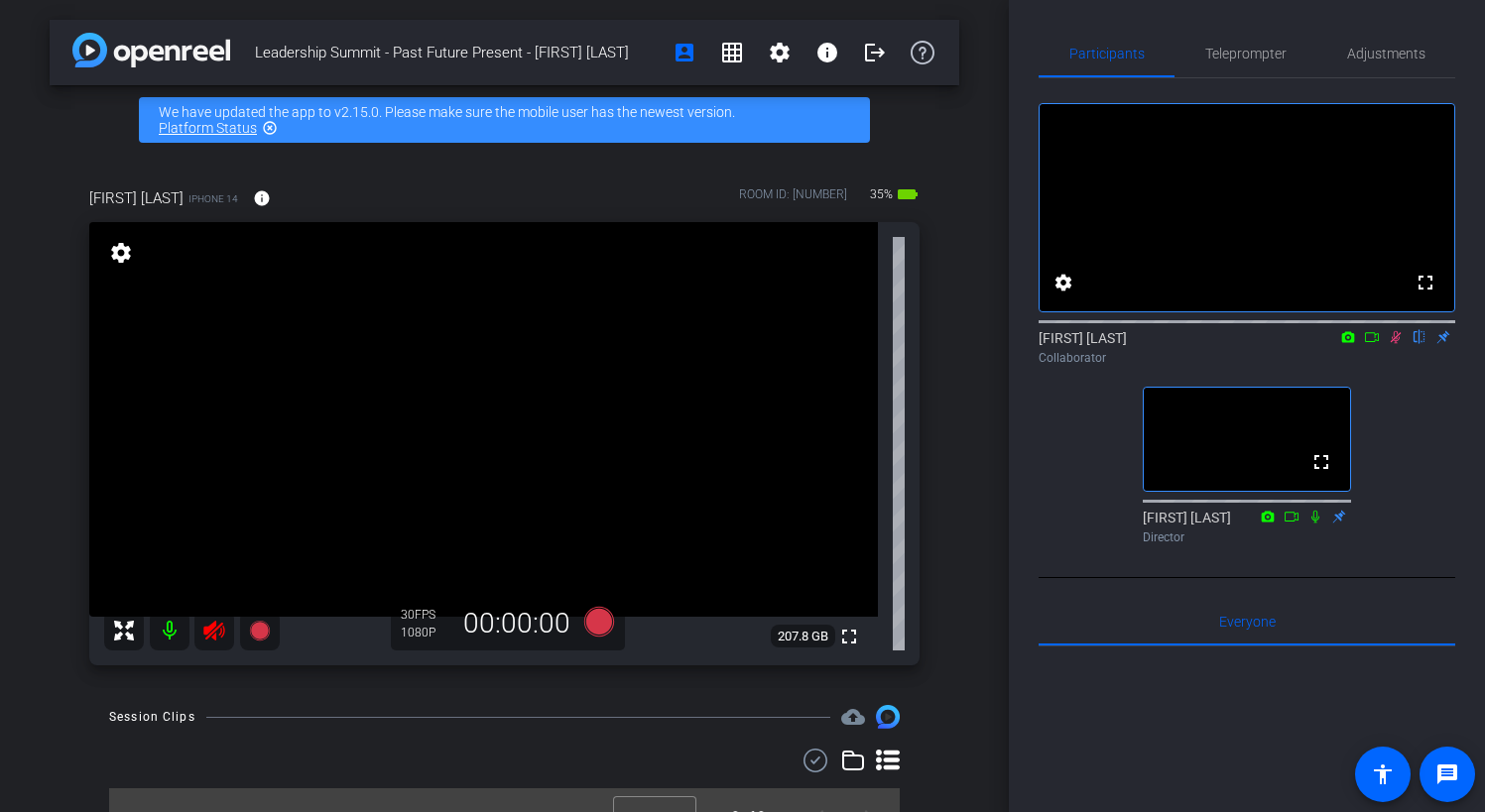 click 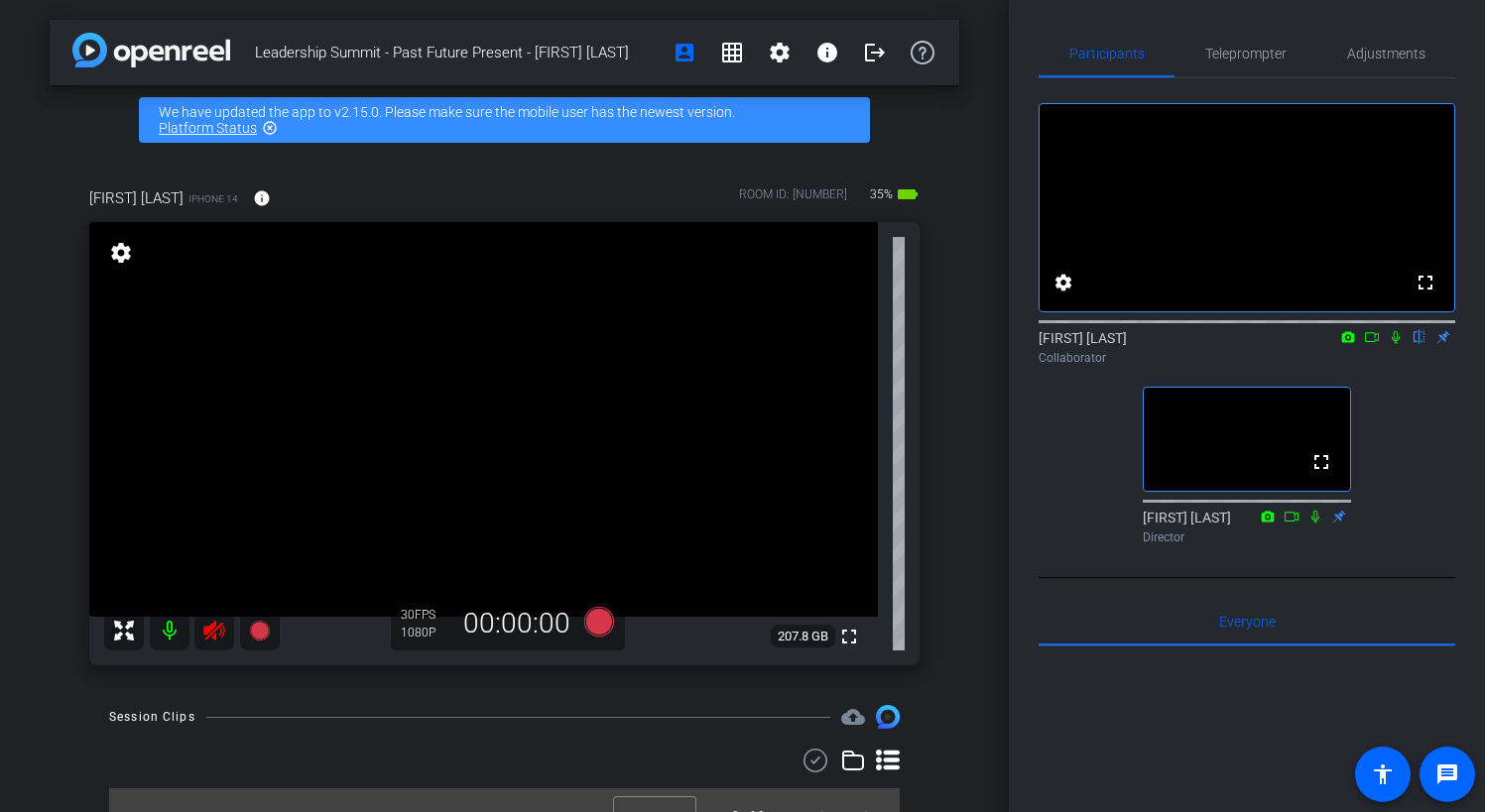 click 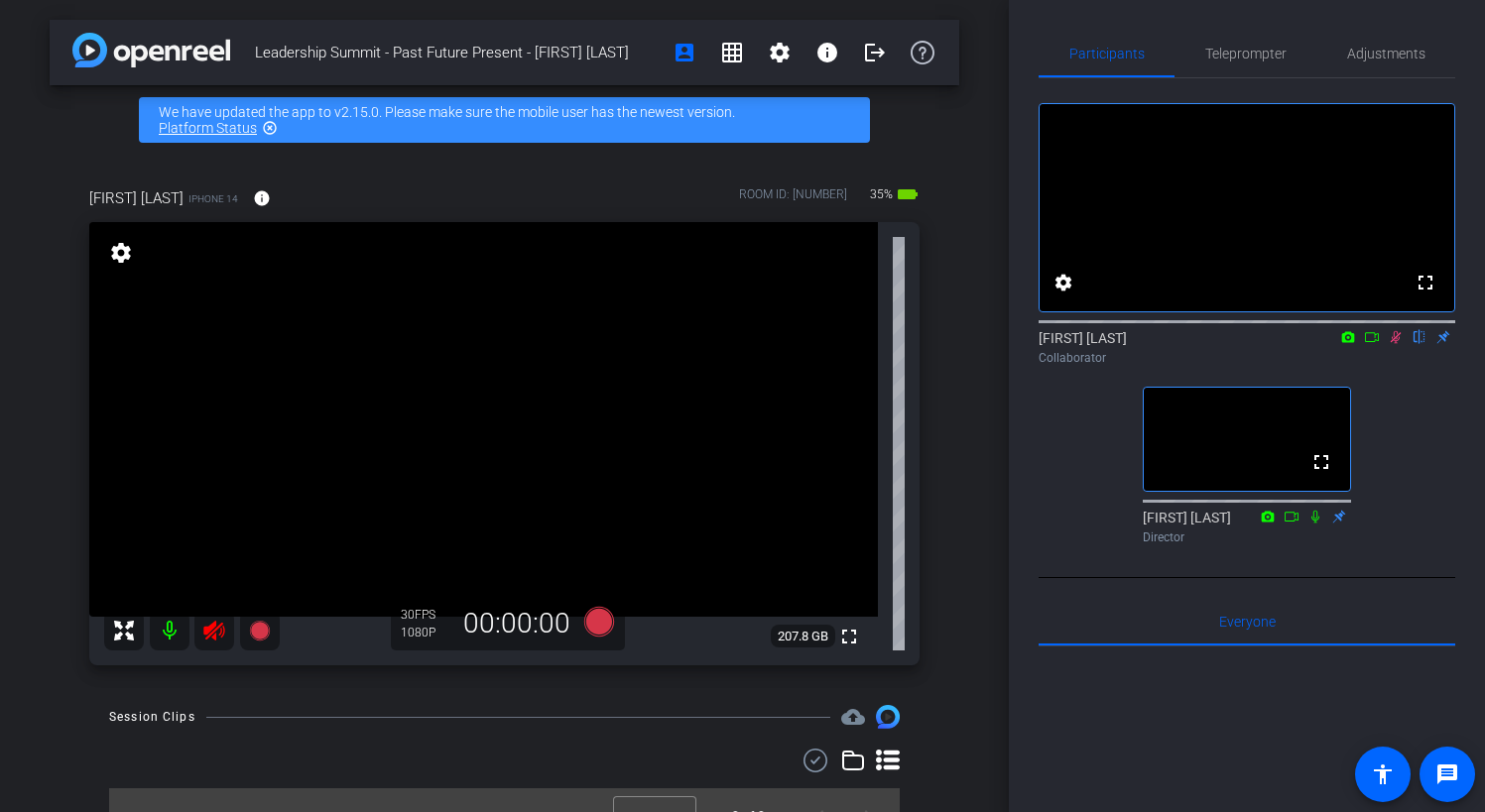 click 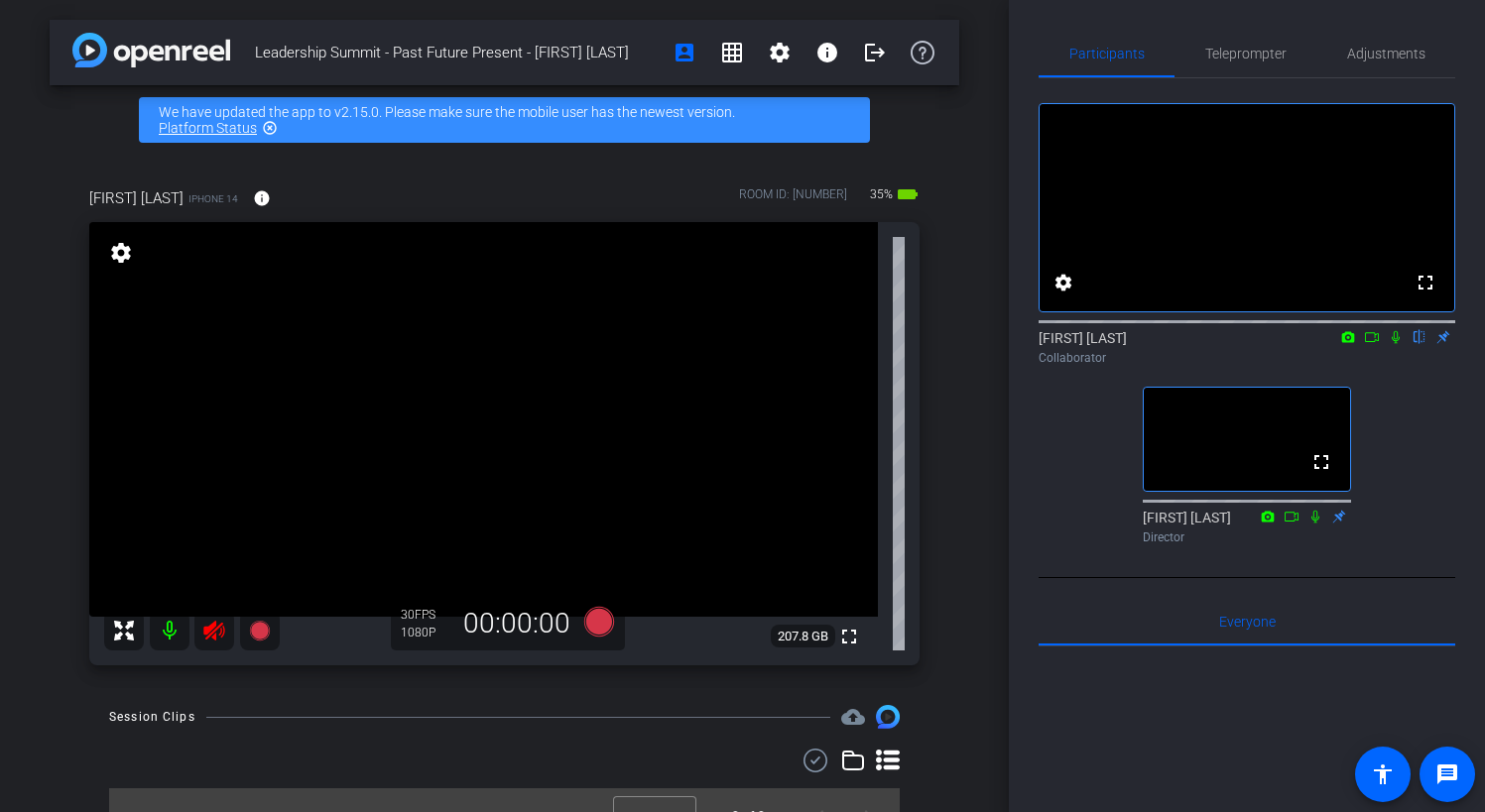 click 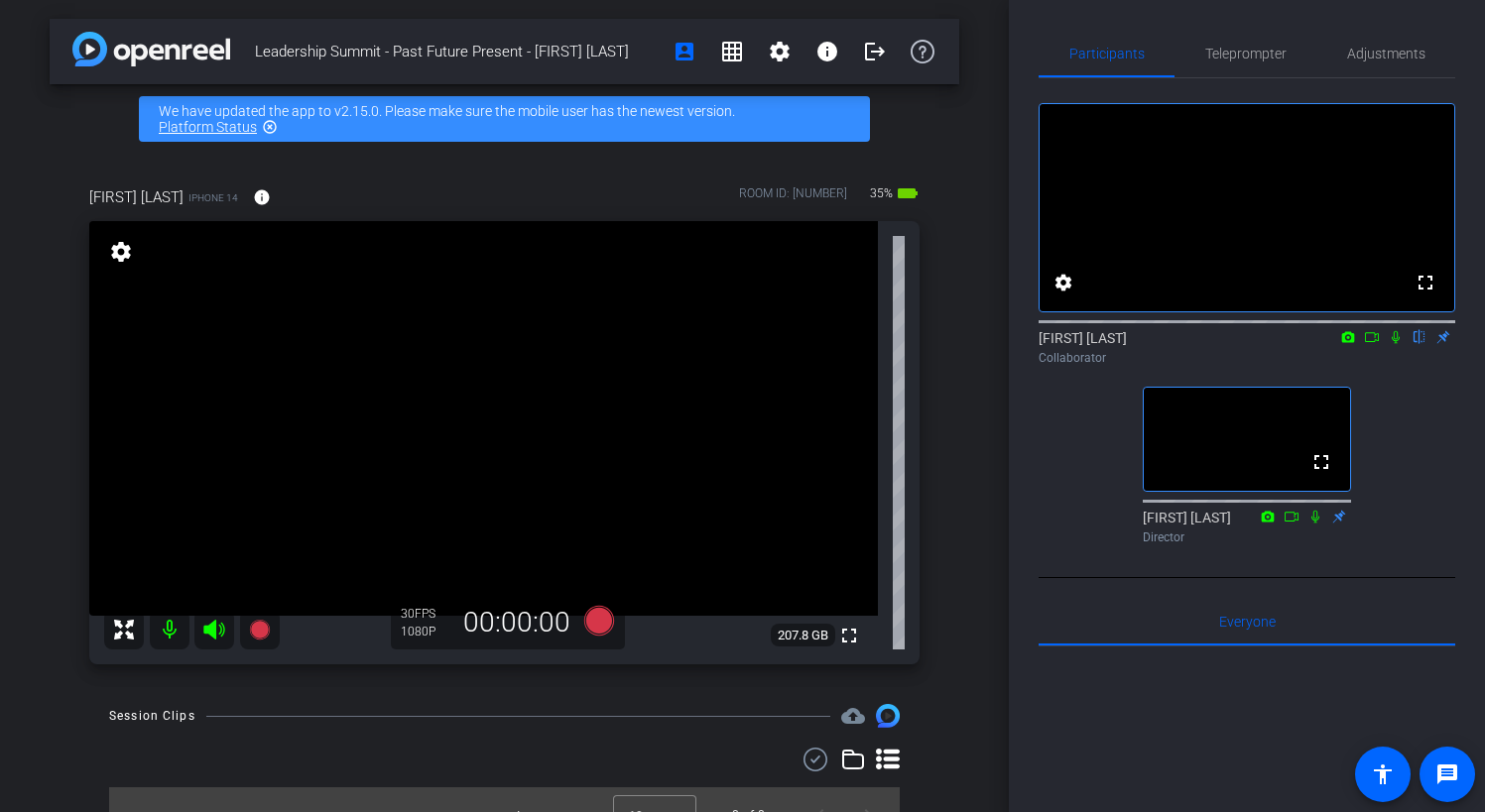 scroll, scrollTop: 0, scrollLeft: 0, axis: both 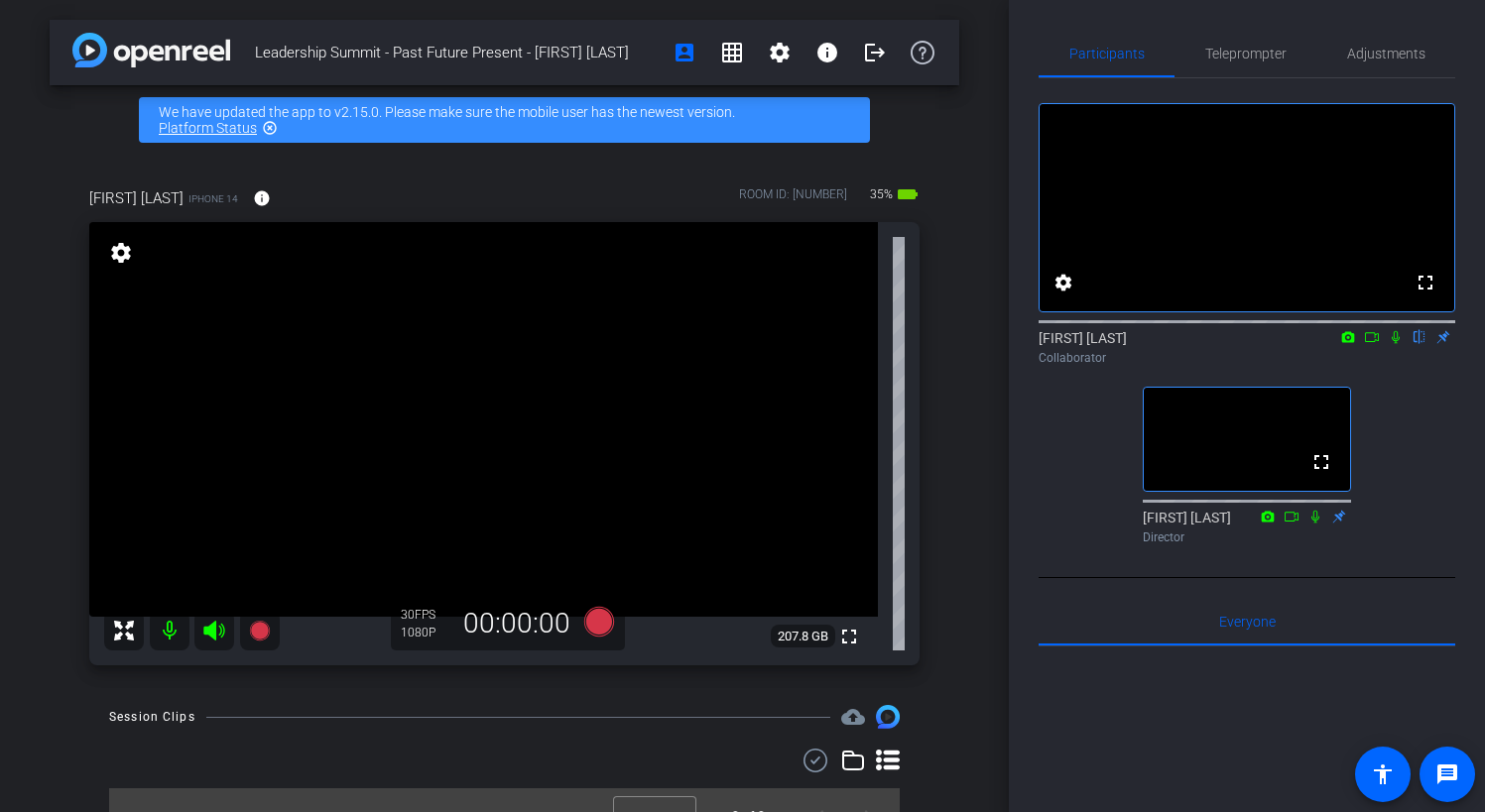 click on "30 FPS" 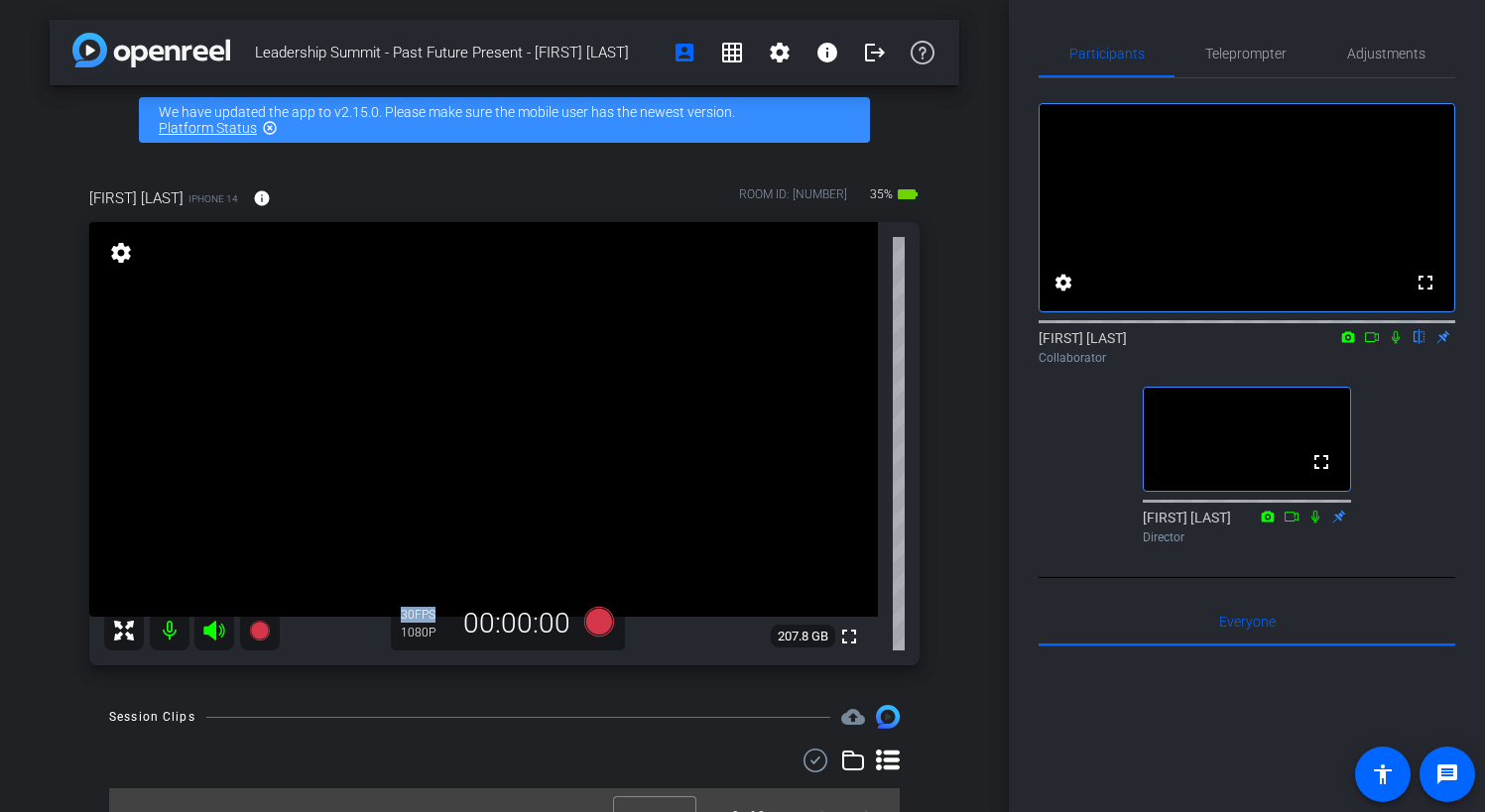 click on "30 FPS" 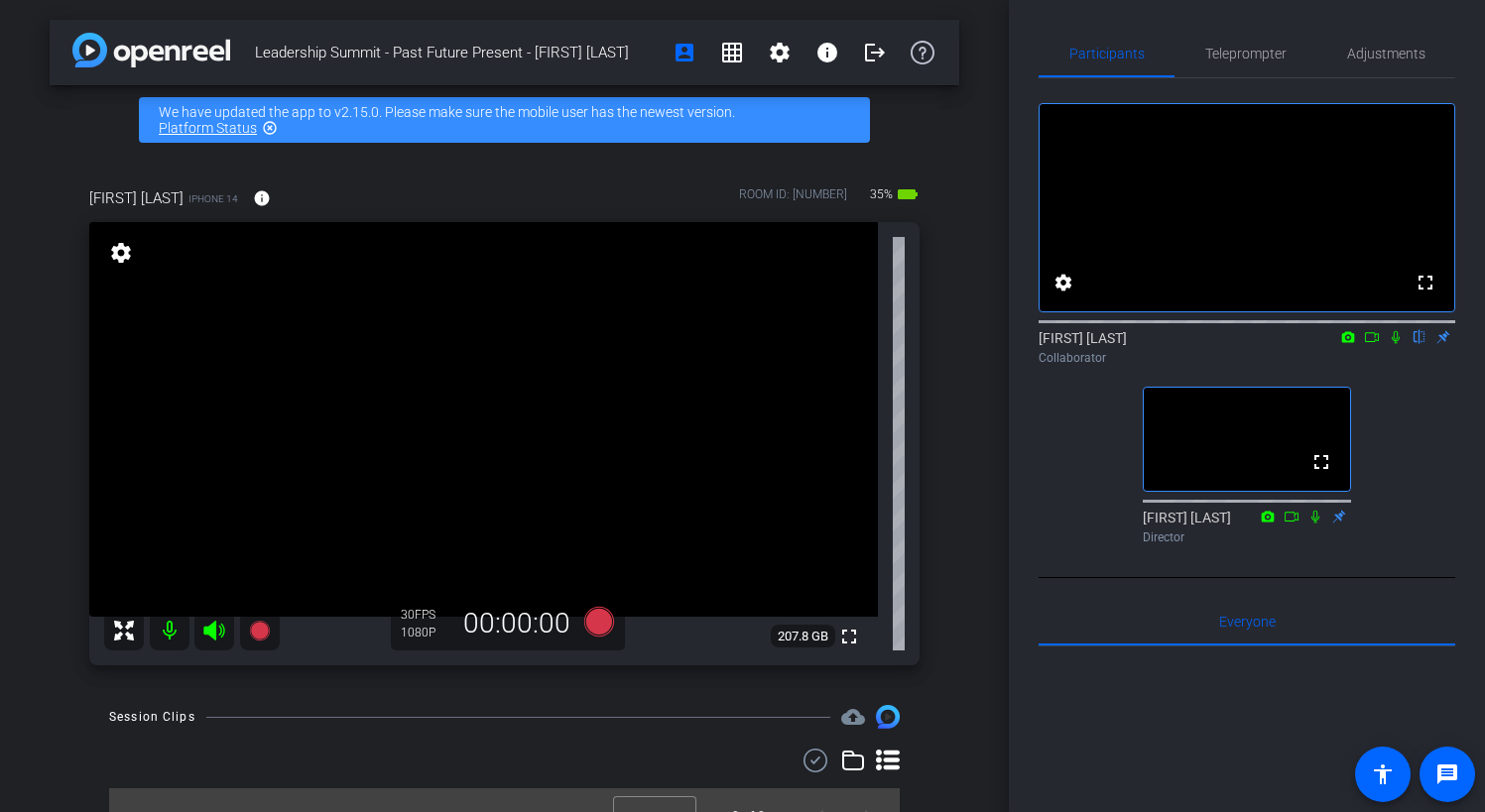 click on "1080P" 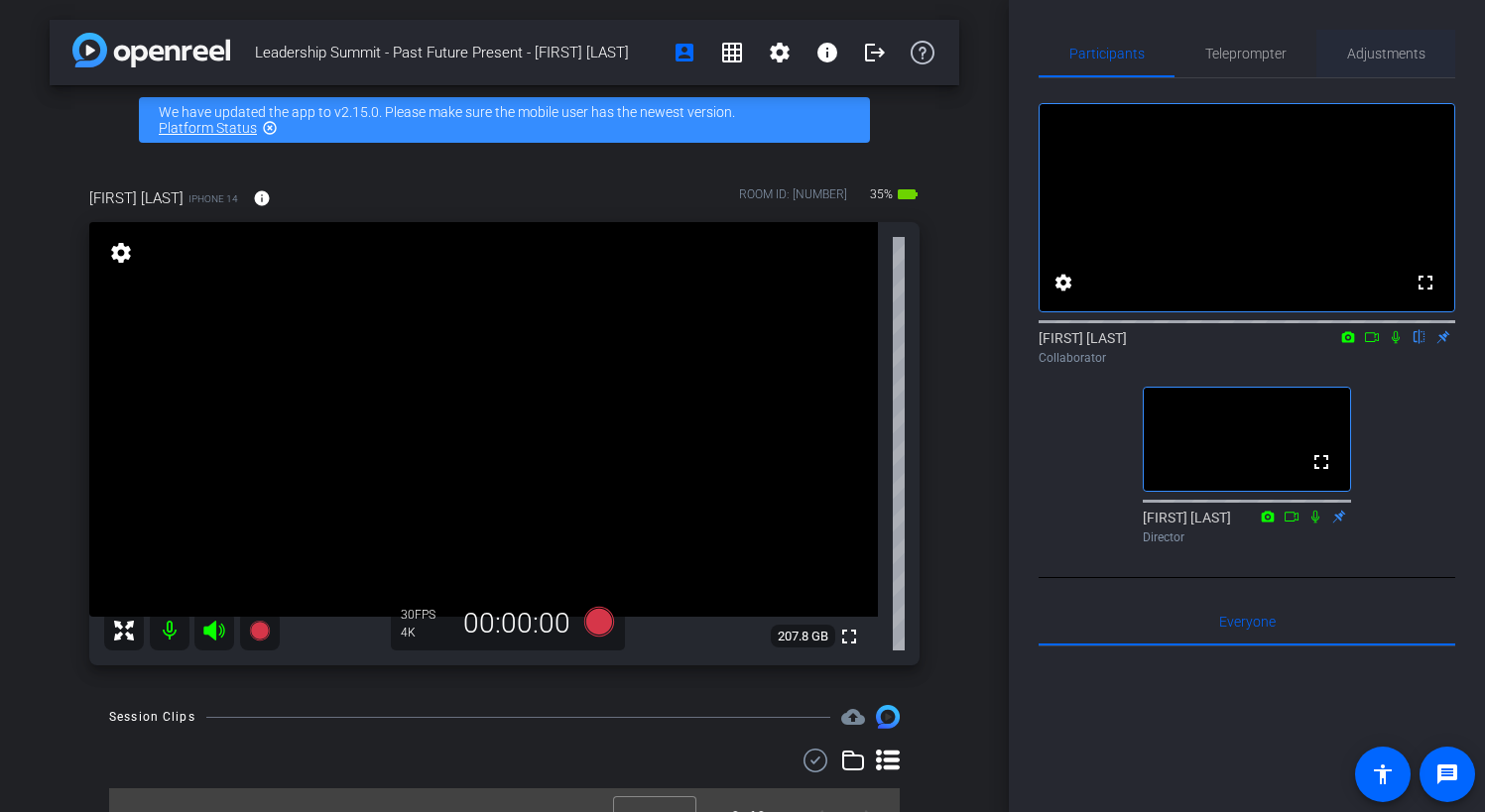 click on "Adjustments" at bounding box center (1386, 54) 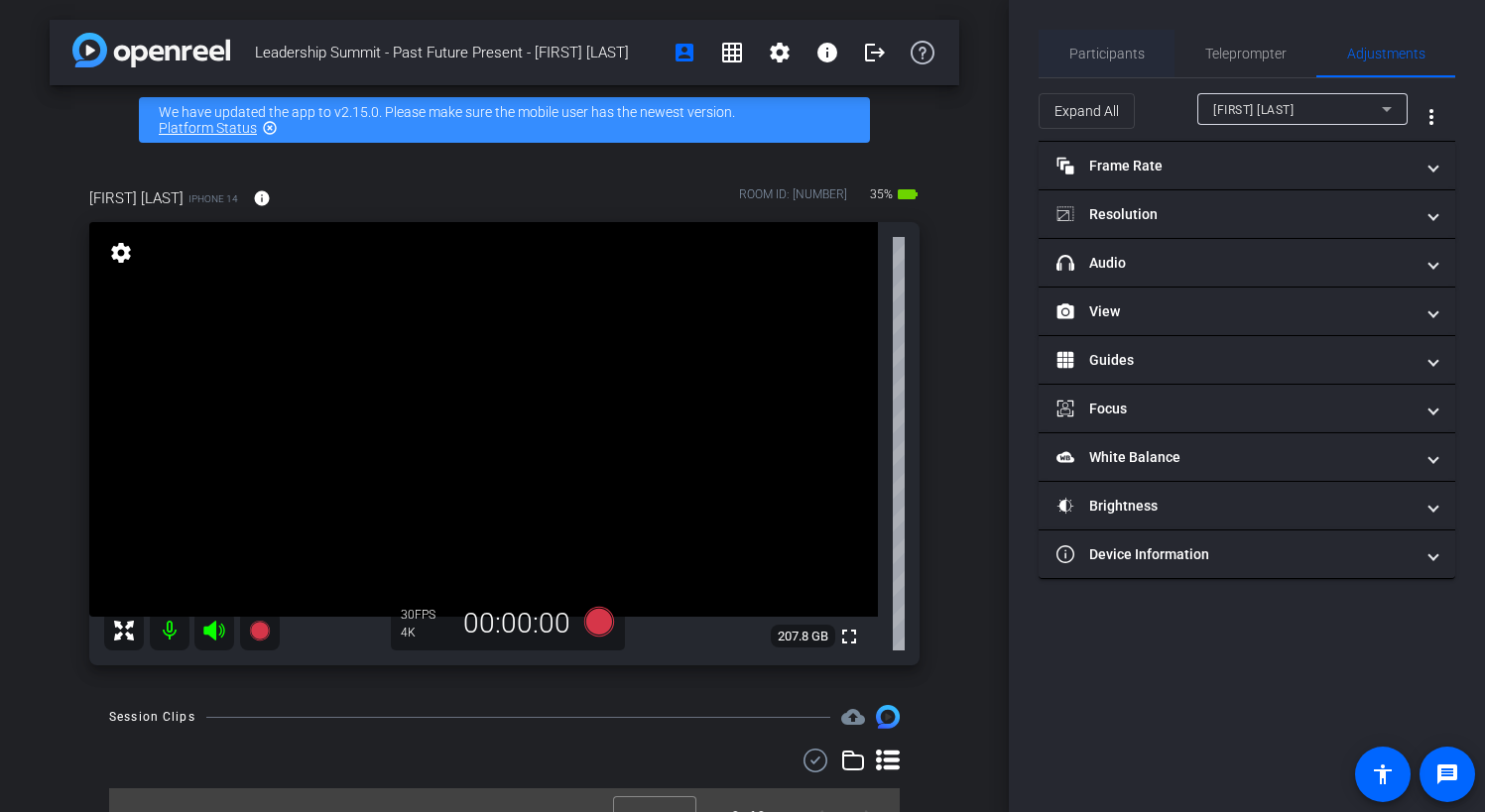 click on "Participants" at bounding box center (1107, 54) 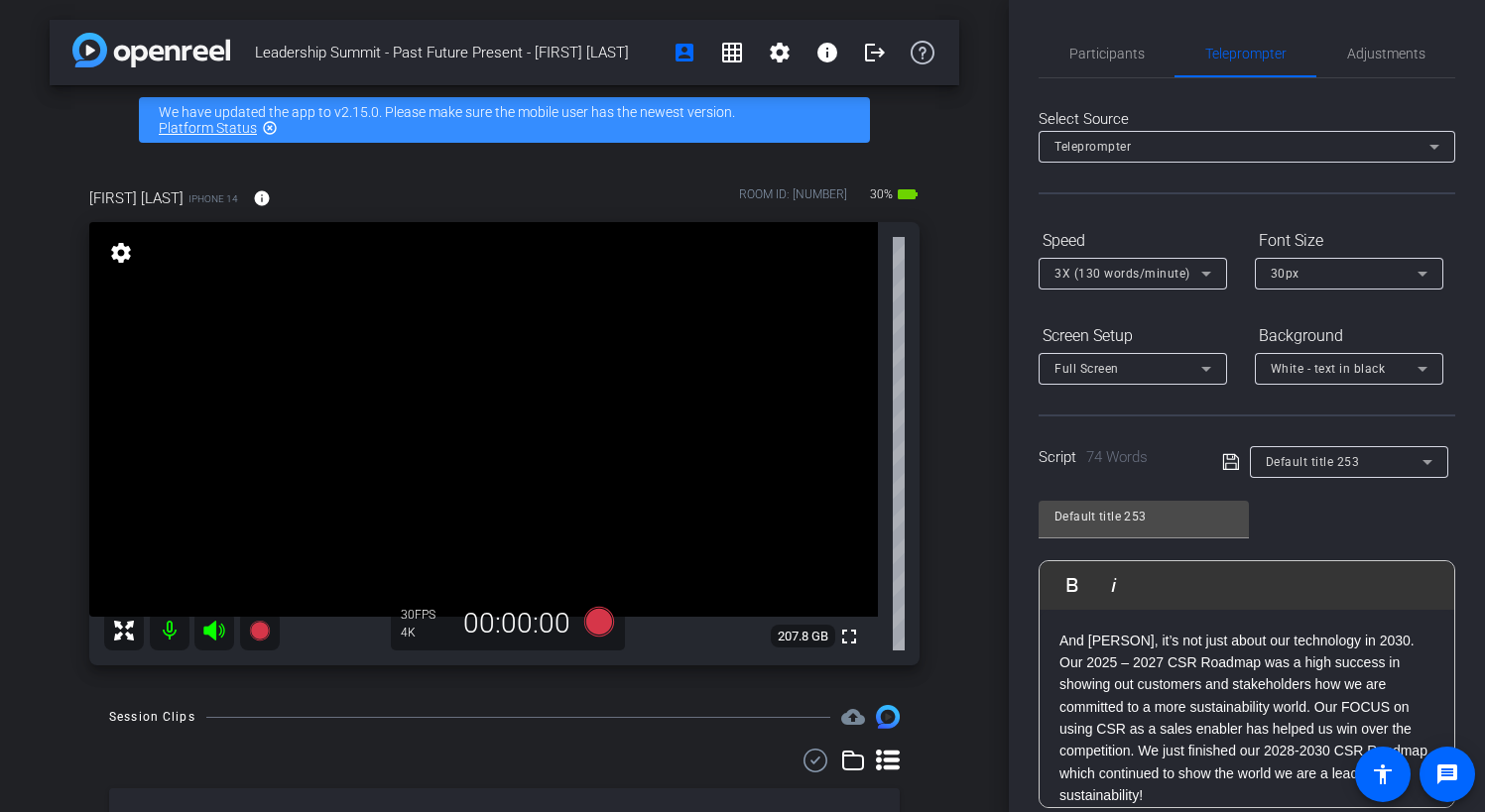 type on "Default title 5271" 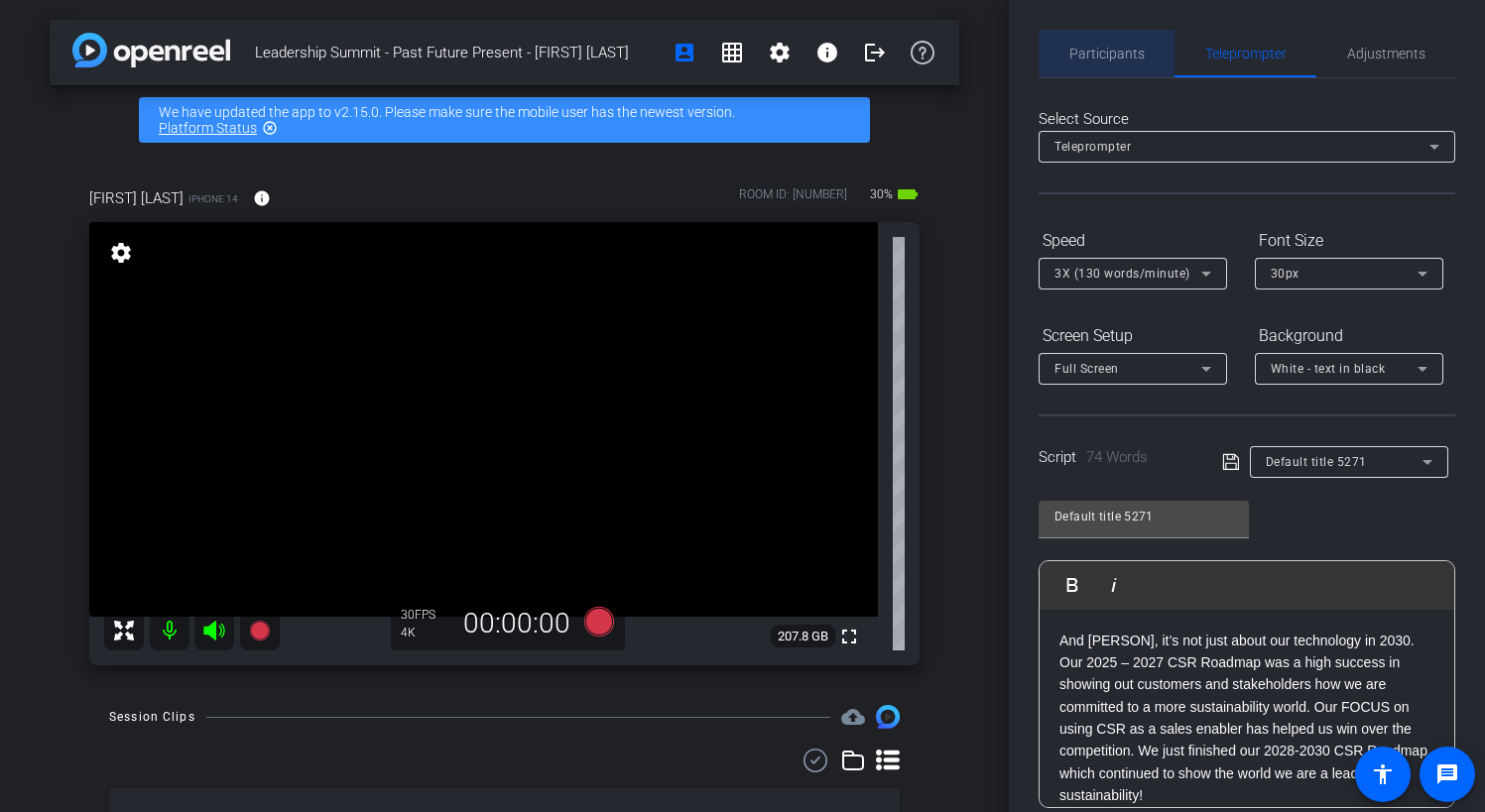 click on "Participants" at bounding box center [1107, 54] 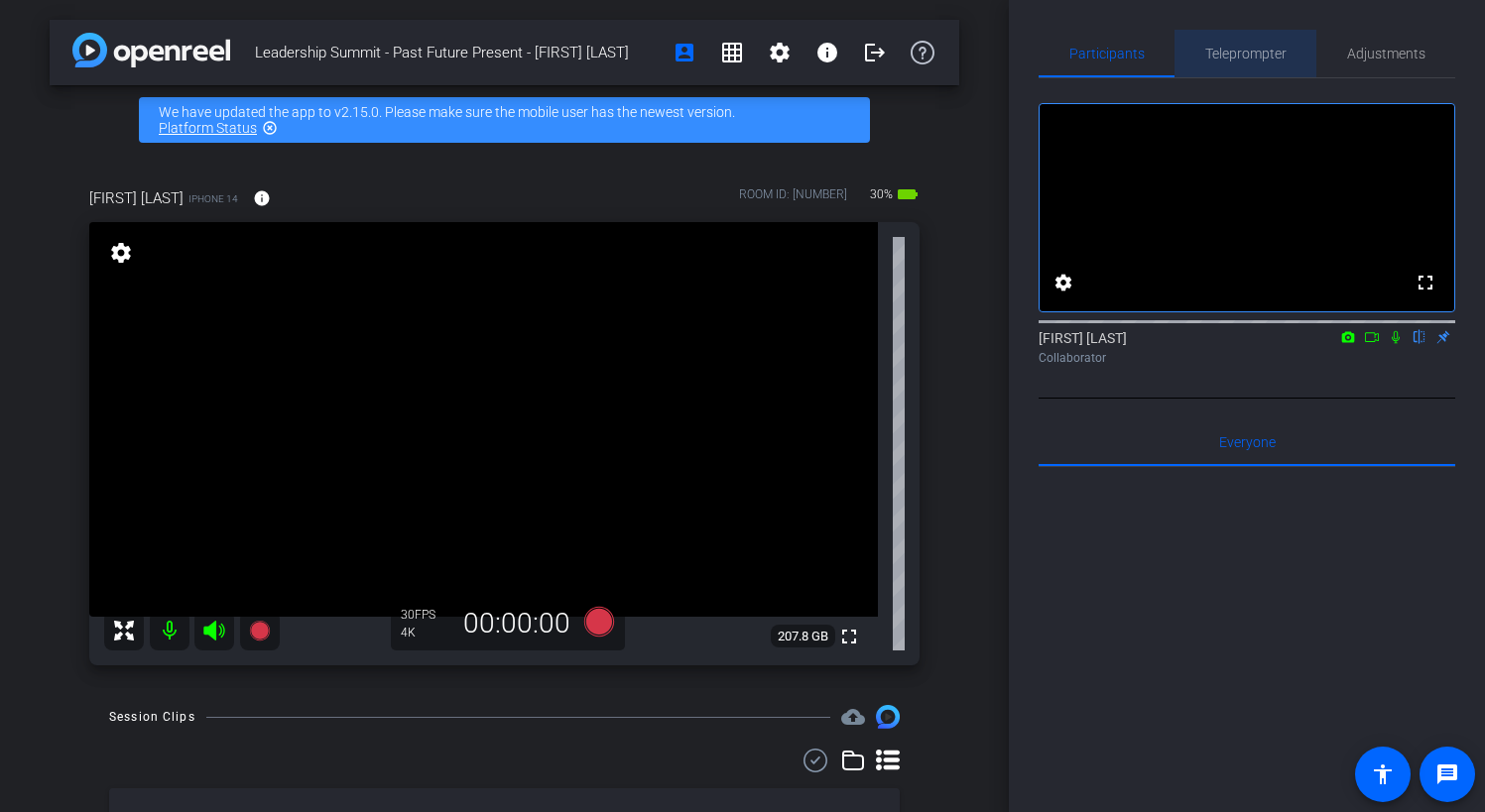 click on "Teleprompter" at bounding box center (1246, 54) 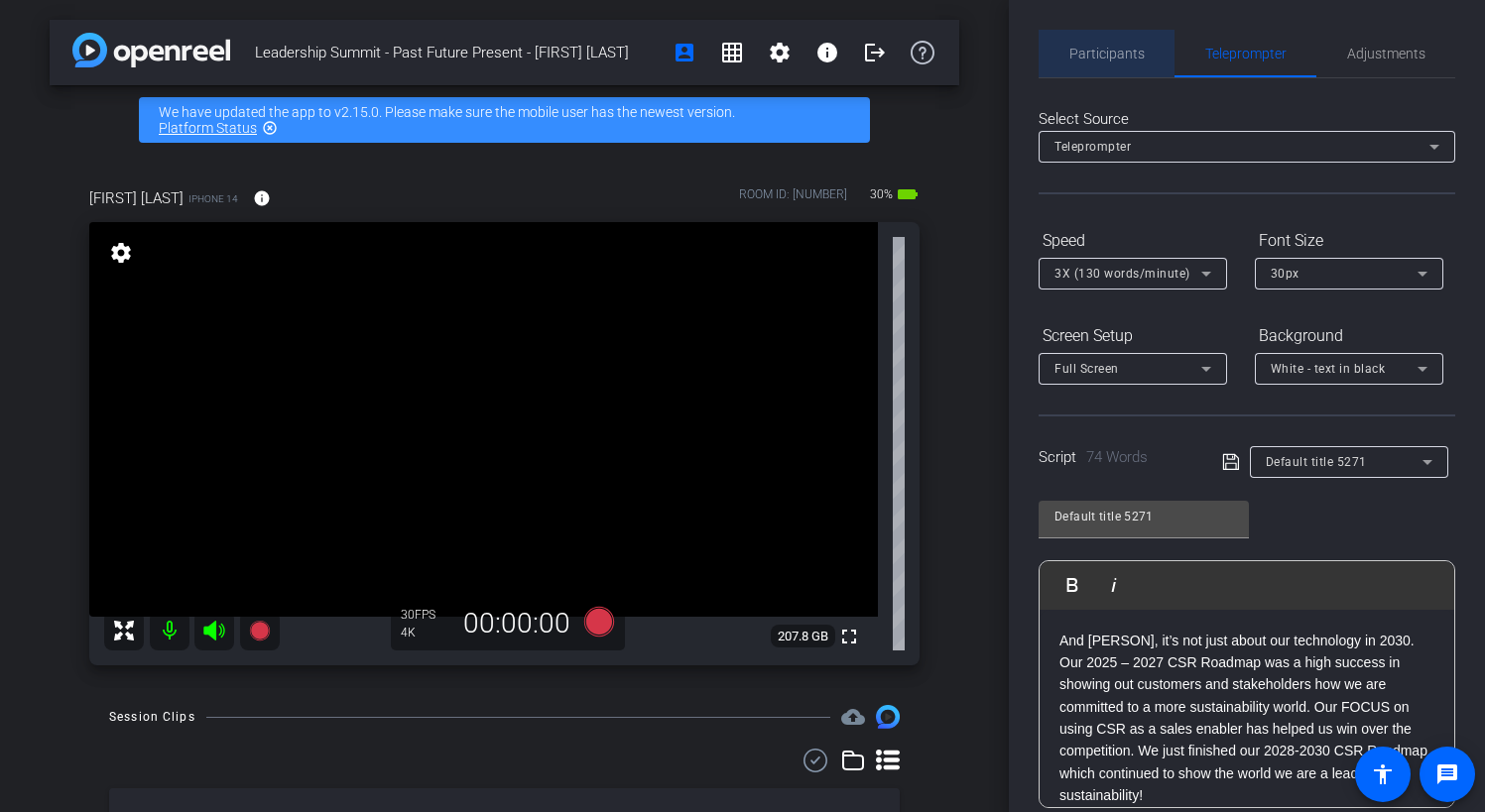 click on "Participants" at bounding box center (1107, 54) 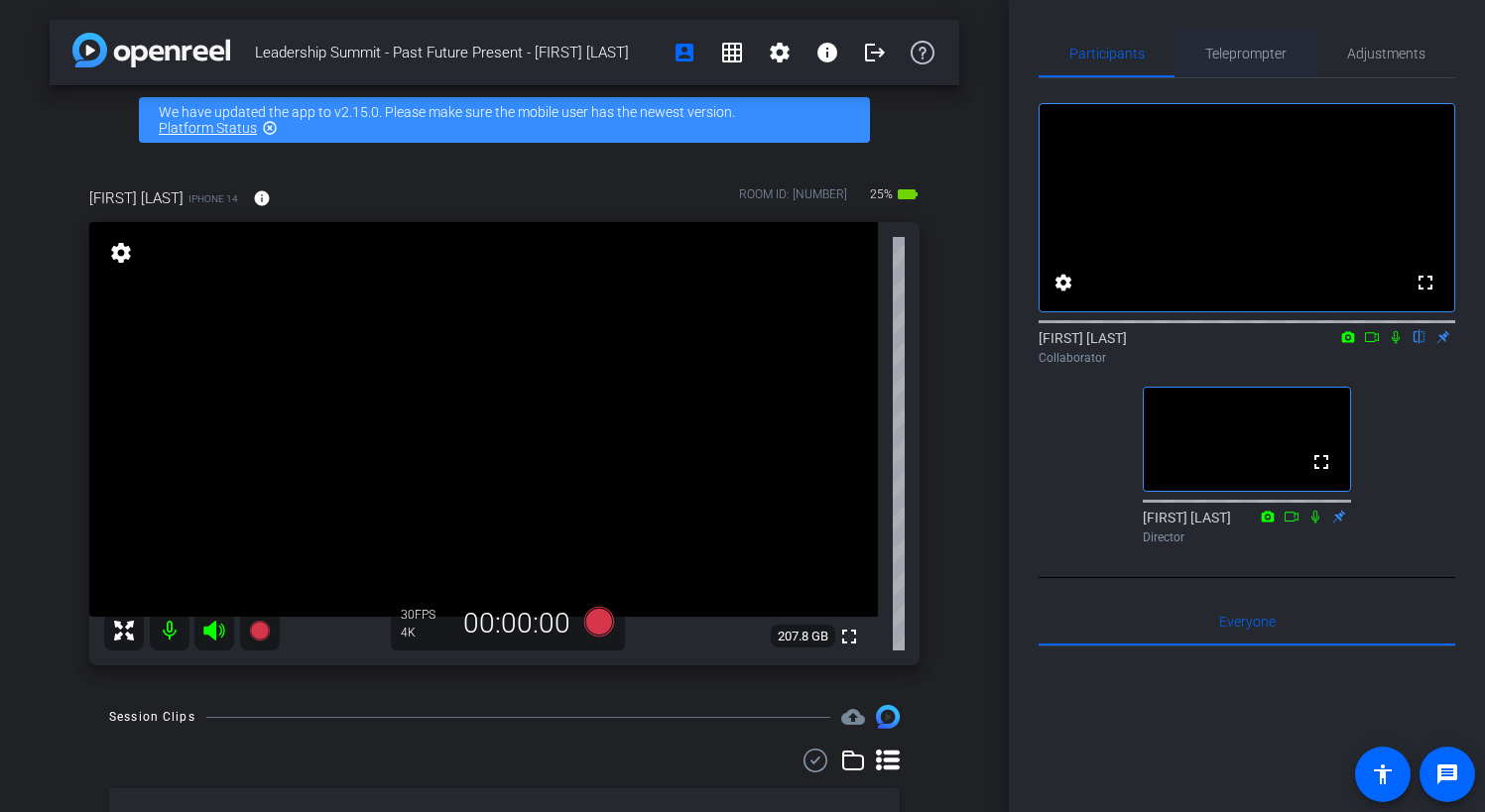 click on "Teleprompter" at bounding box center (1246, 54) 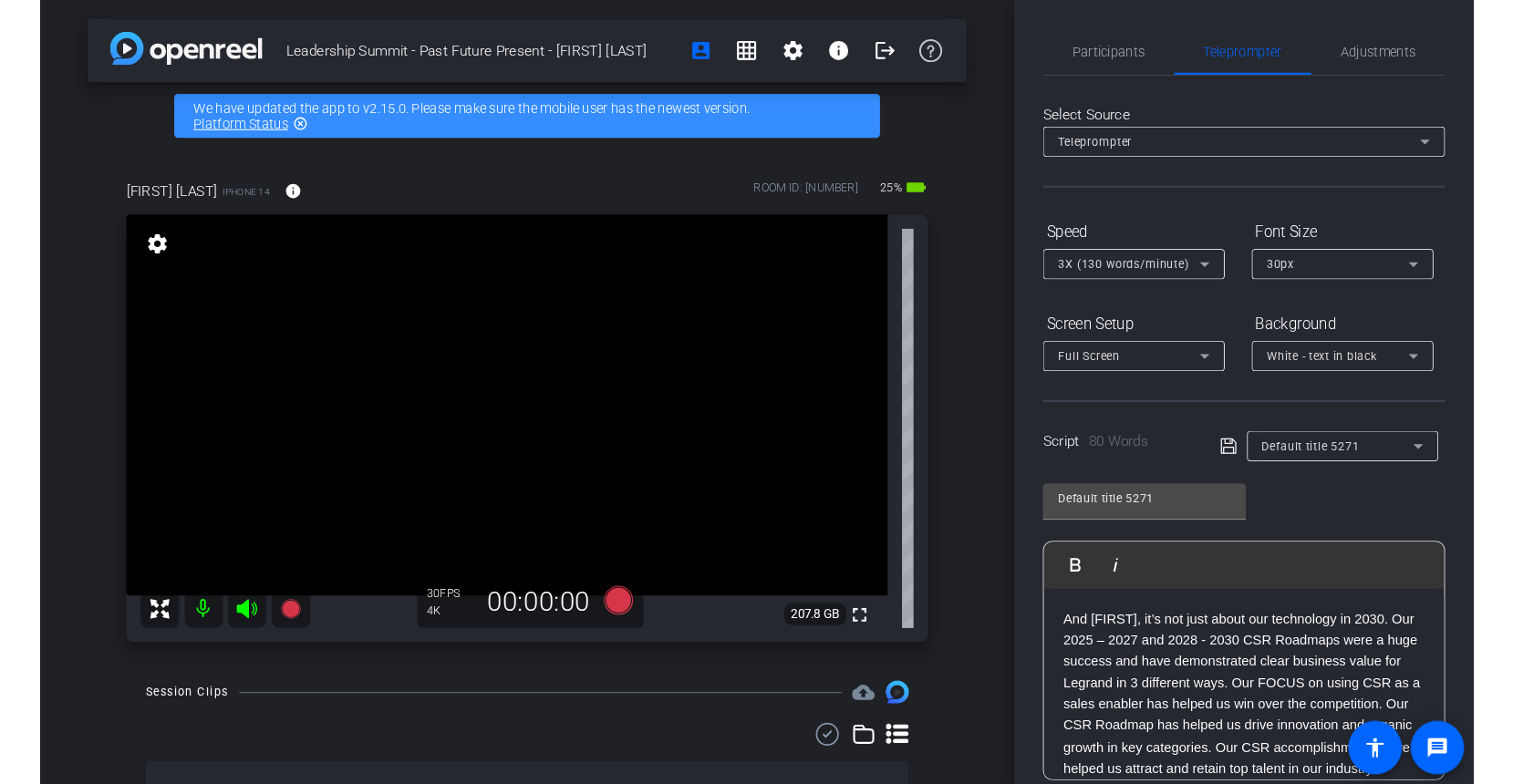 scroll, scrollTop: 17, scrollLeft: 0, axis: vertical 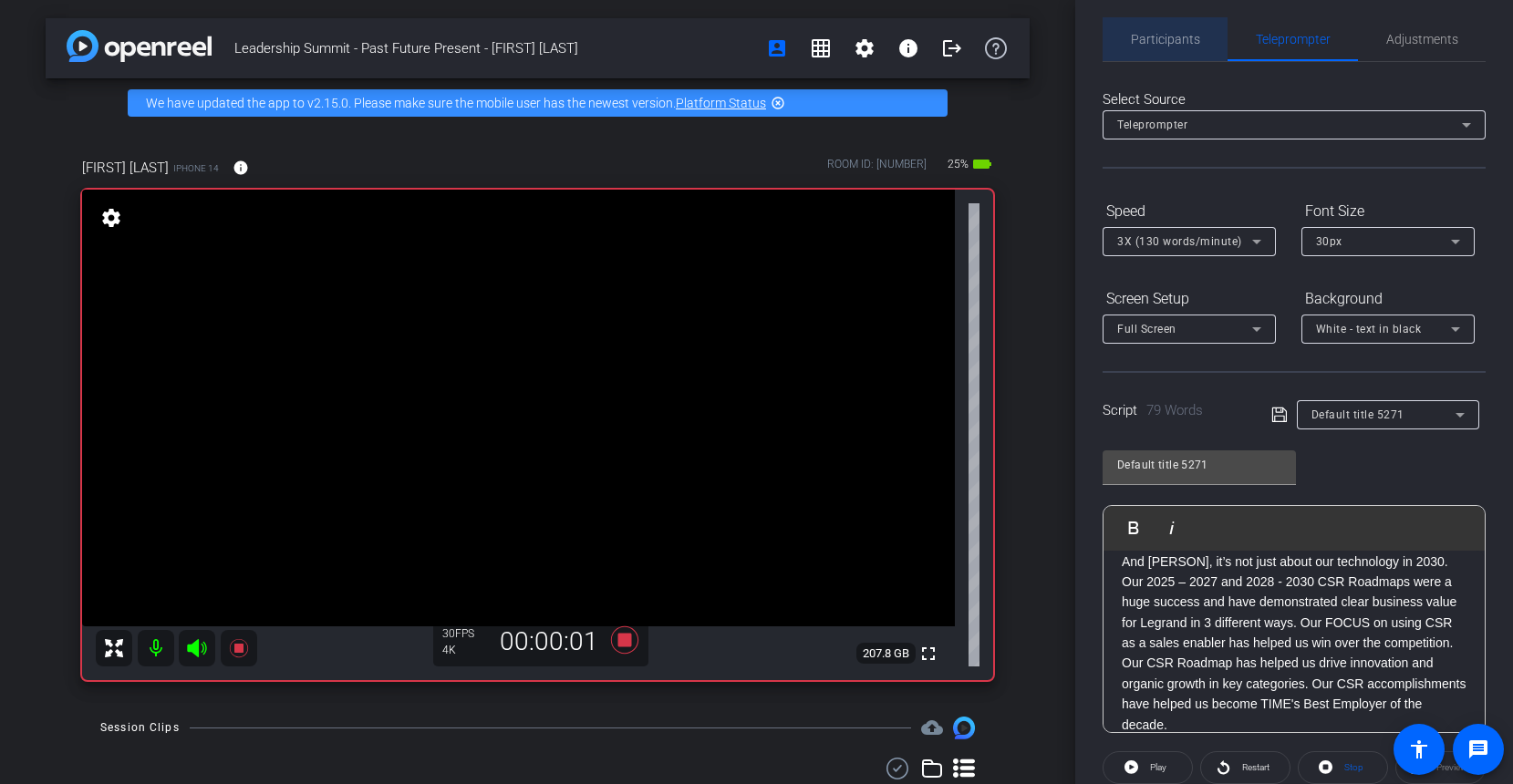 click on "Participants" at bounding box center [1166, 39] 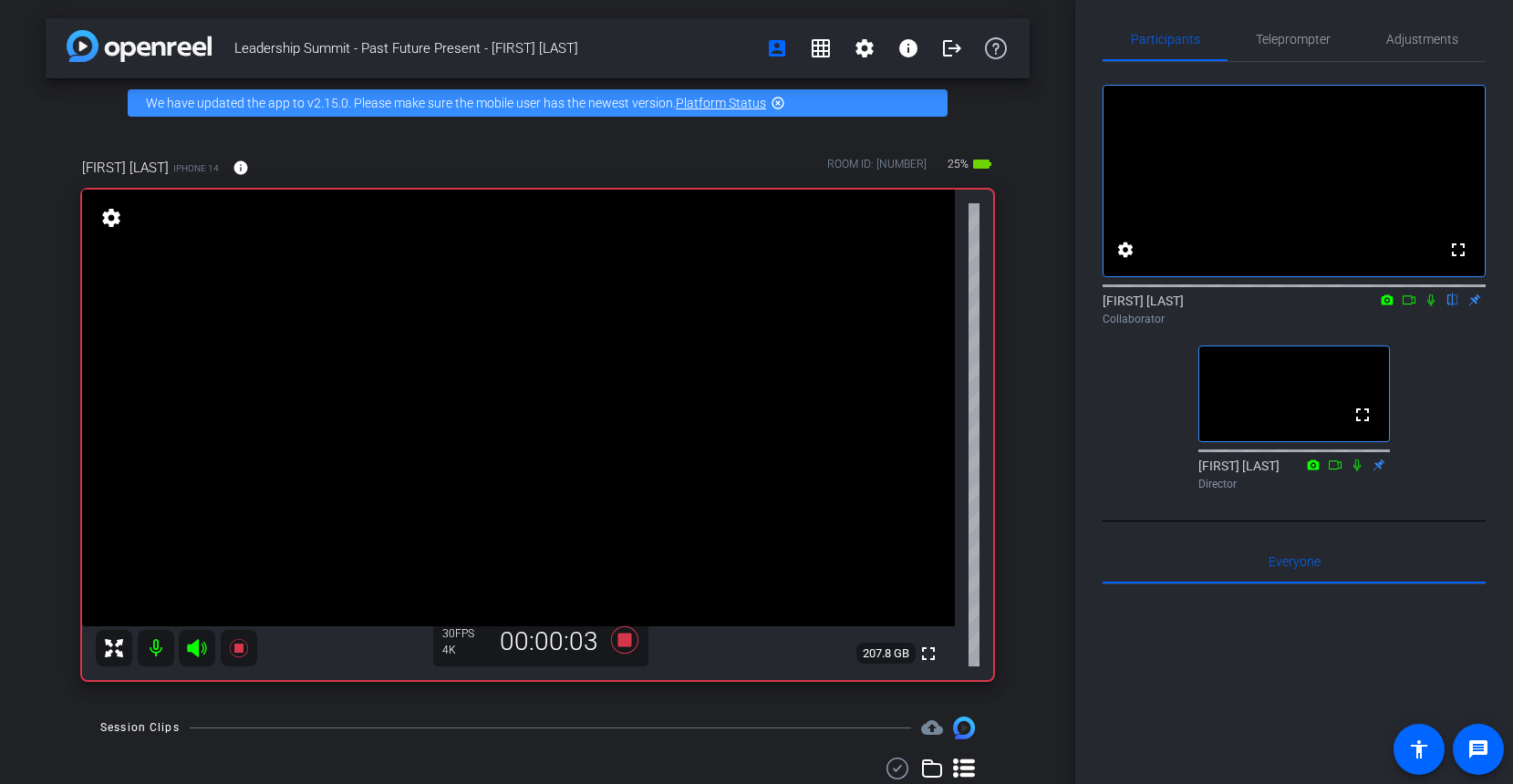 click 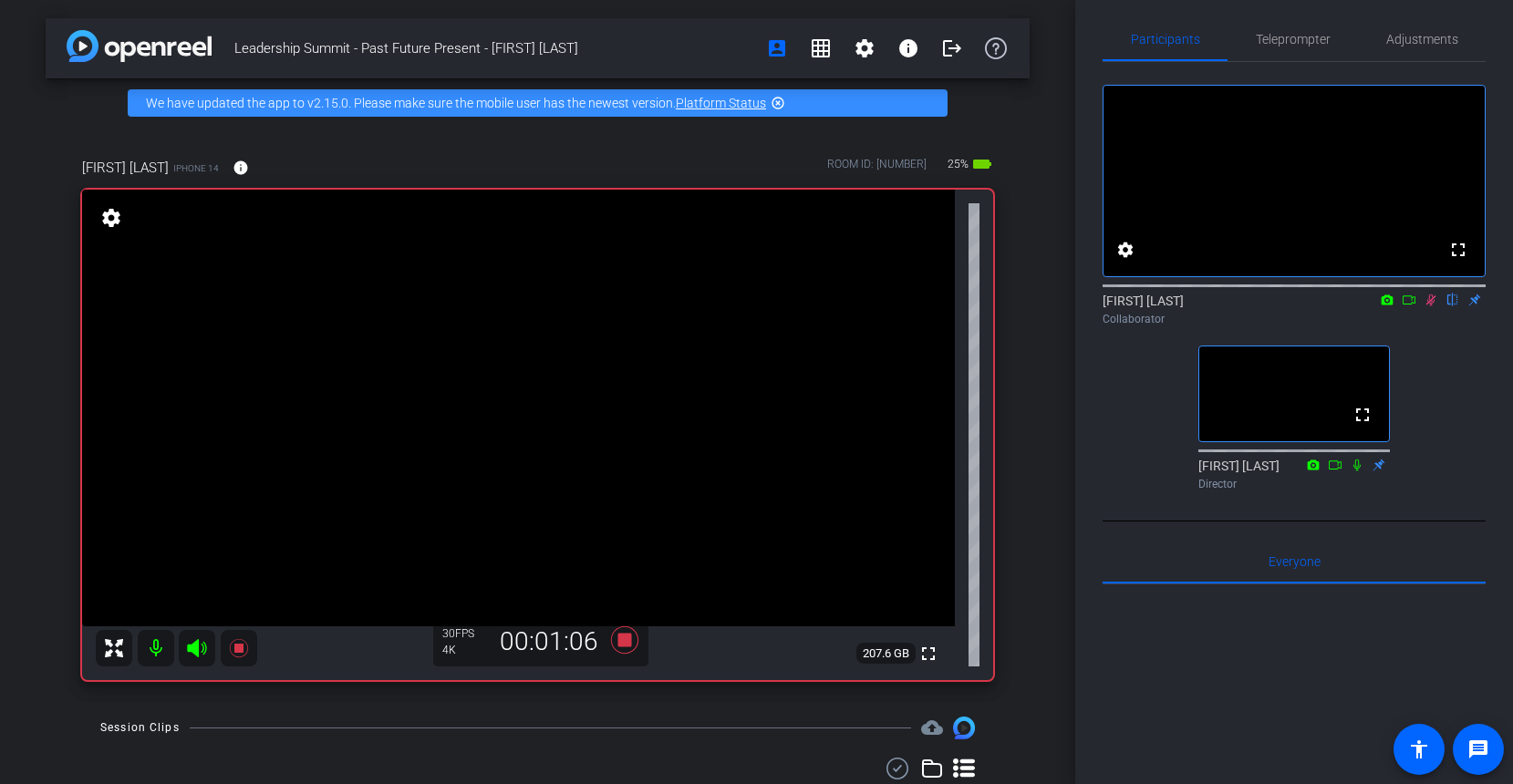 scroll, scrollTop: 9, scrollLeft: 0, axis: vertical 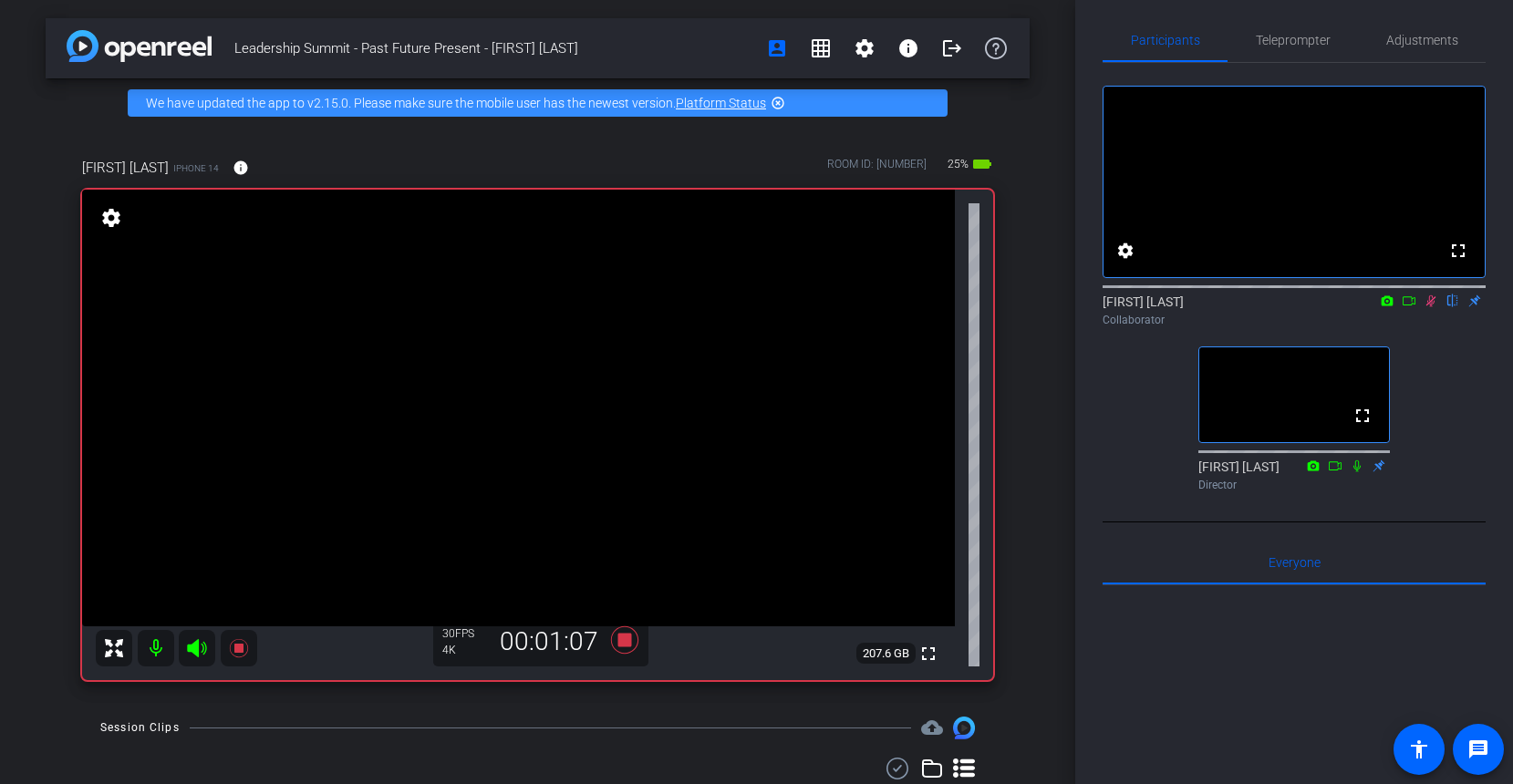 click 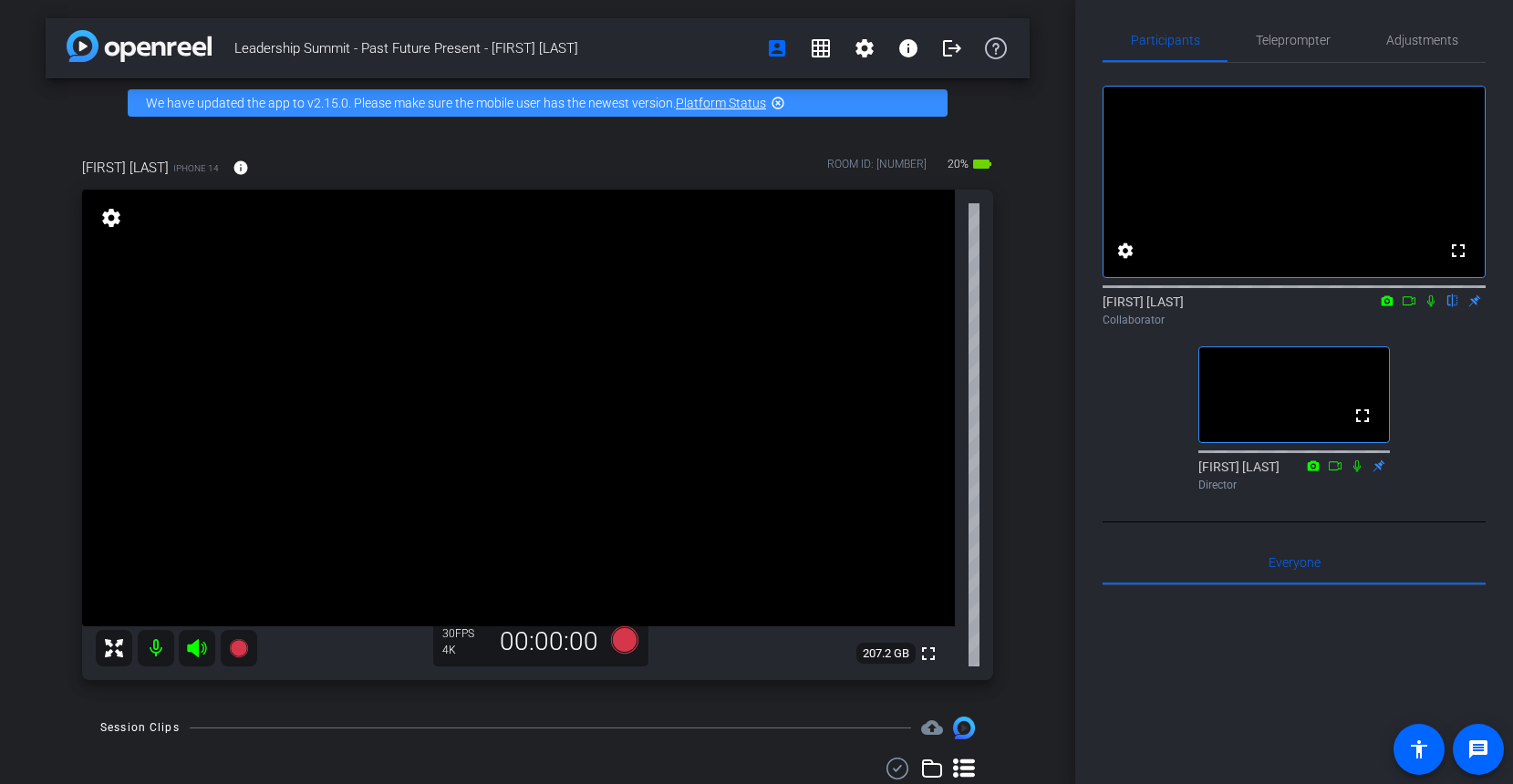 click 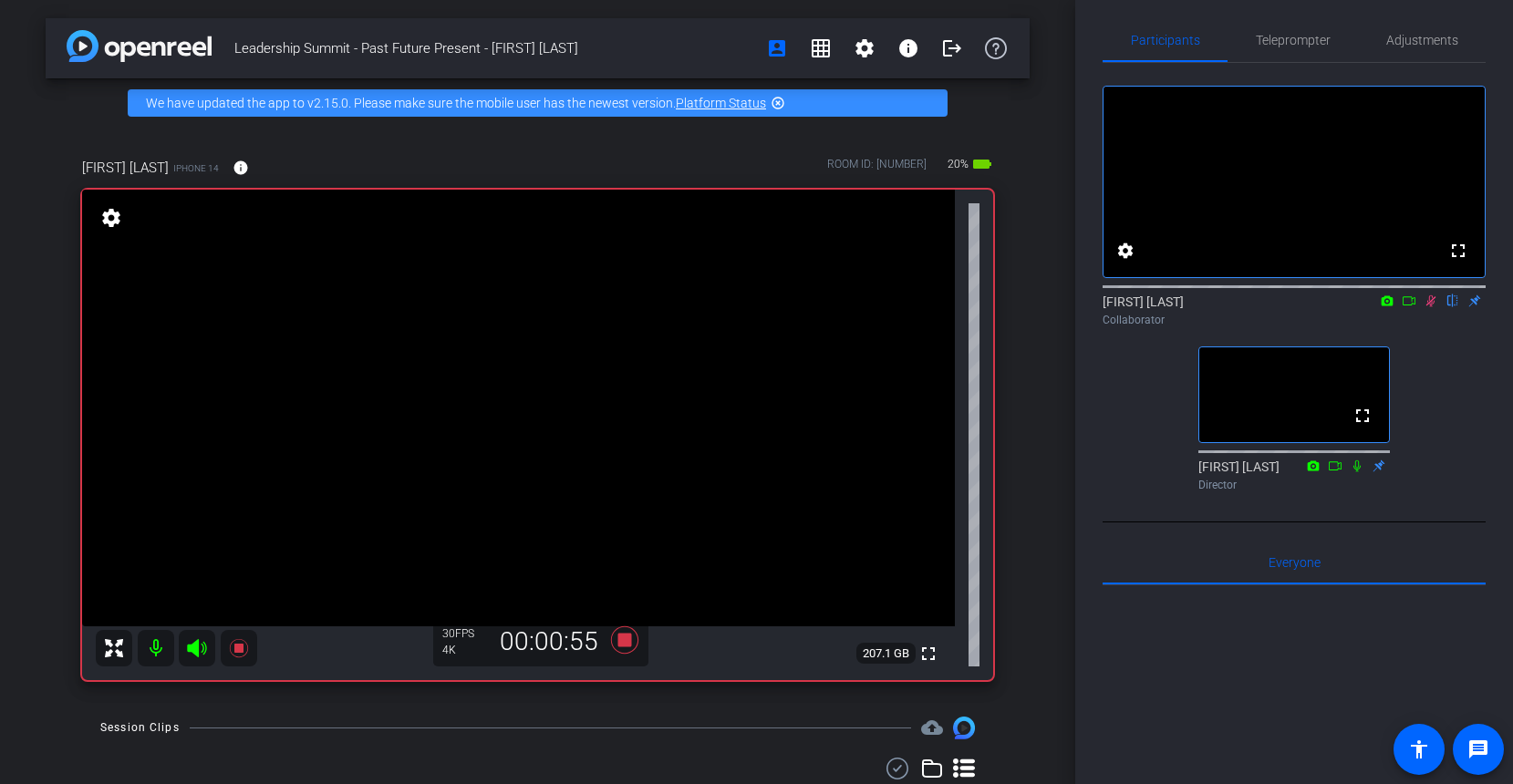 click 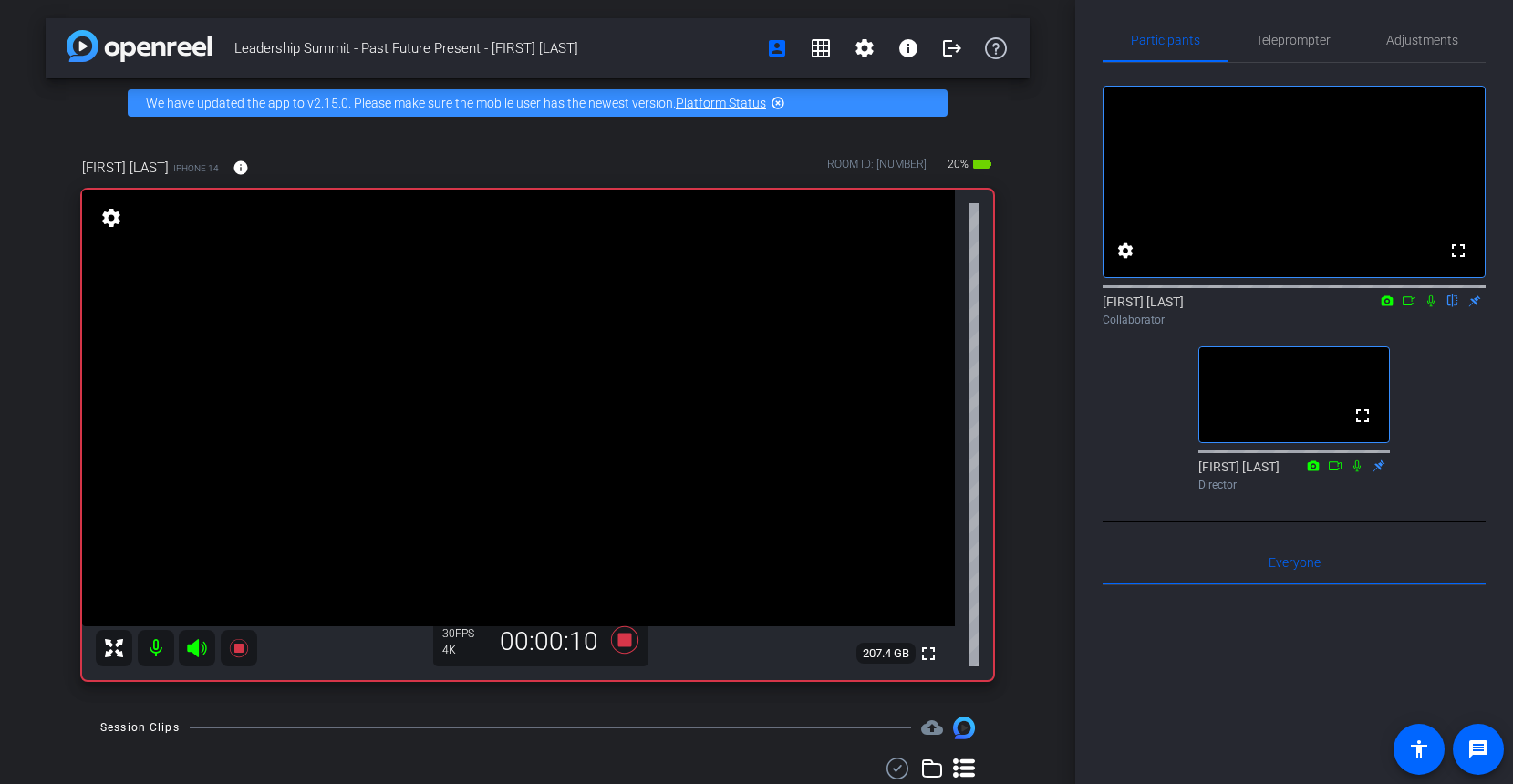 click 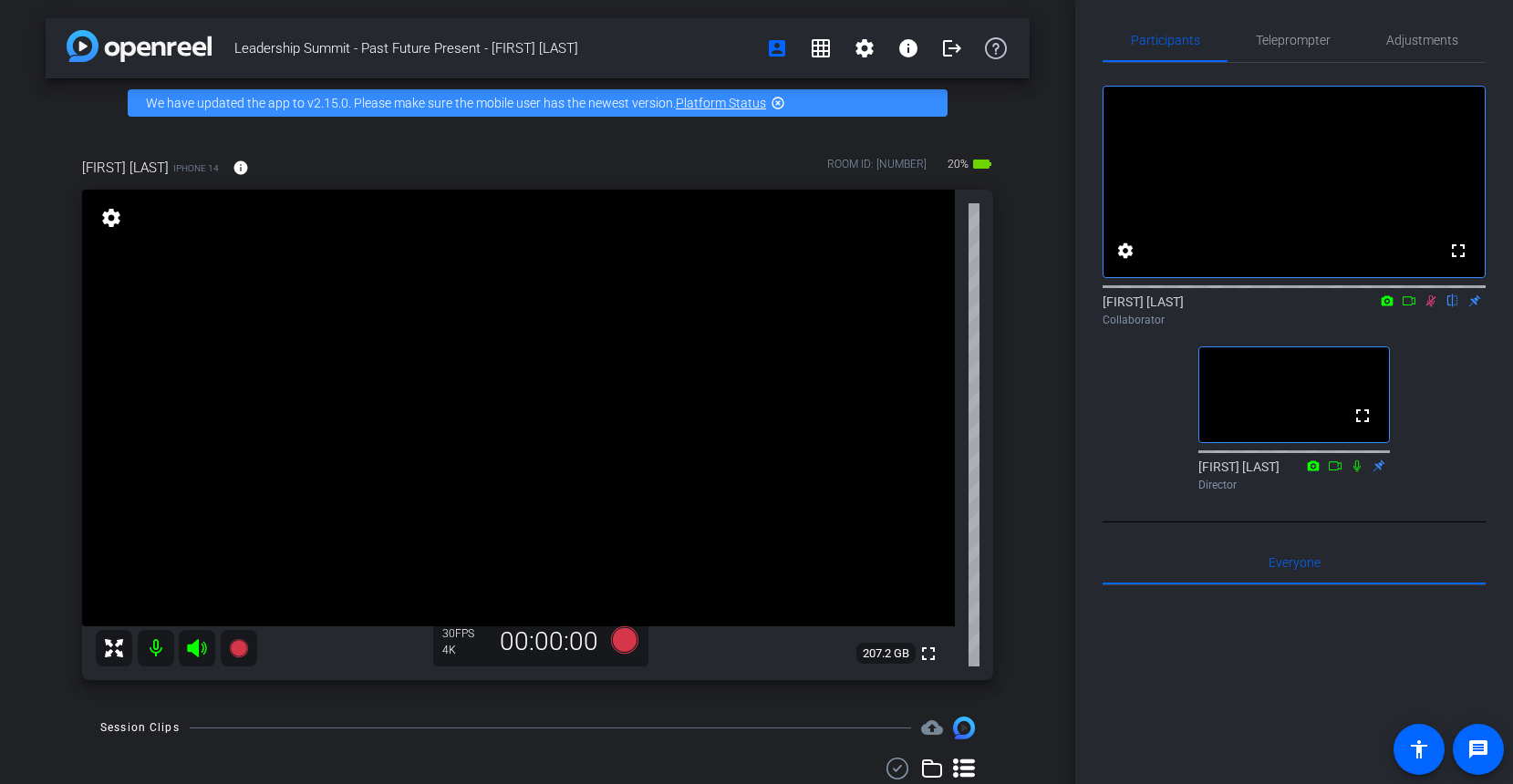 drag, startPoint x: 1432, startPoint y: 322, endPoint x: 1436, endPoint y: 340, distance: 18.439089 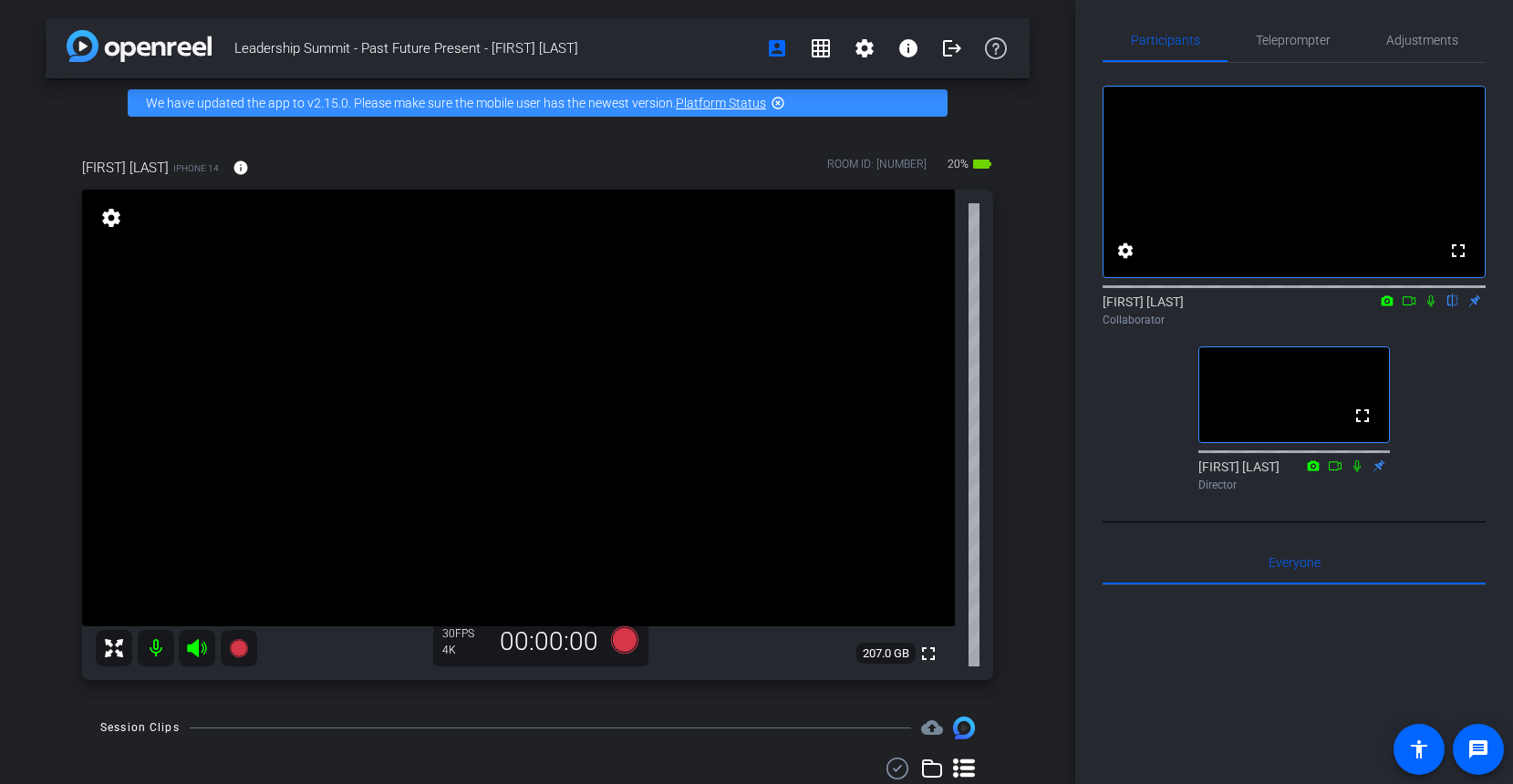 click 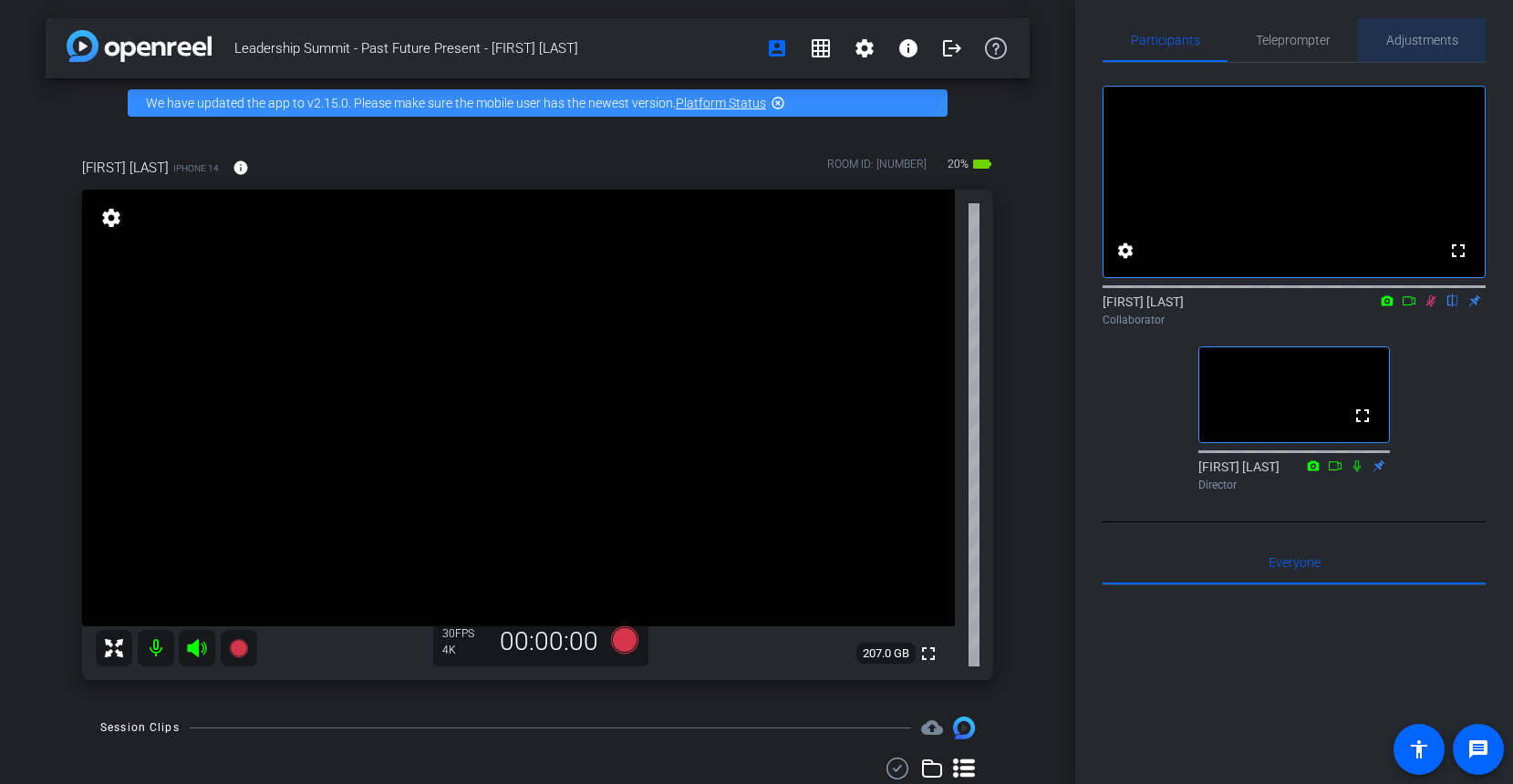 click on "Adjustments" at bounding box center (1422, 40) 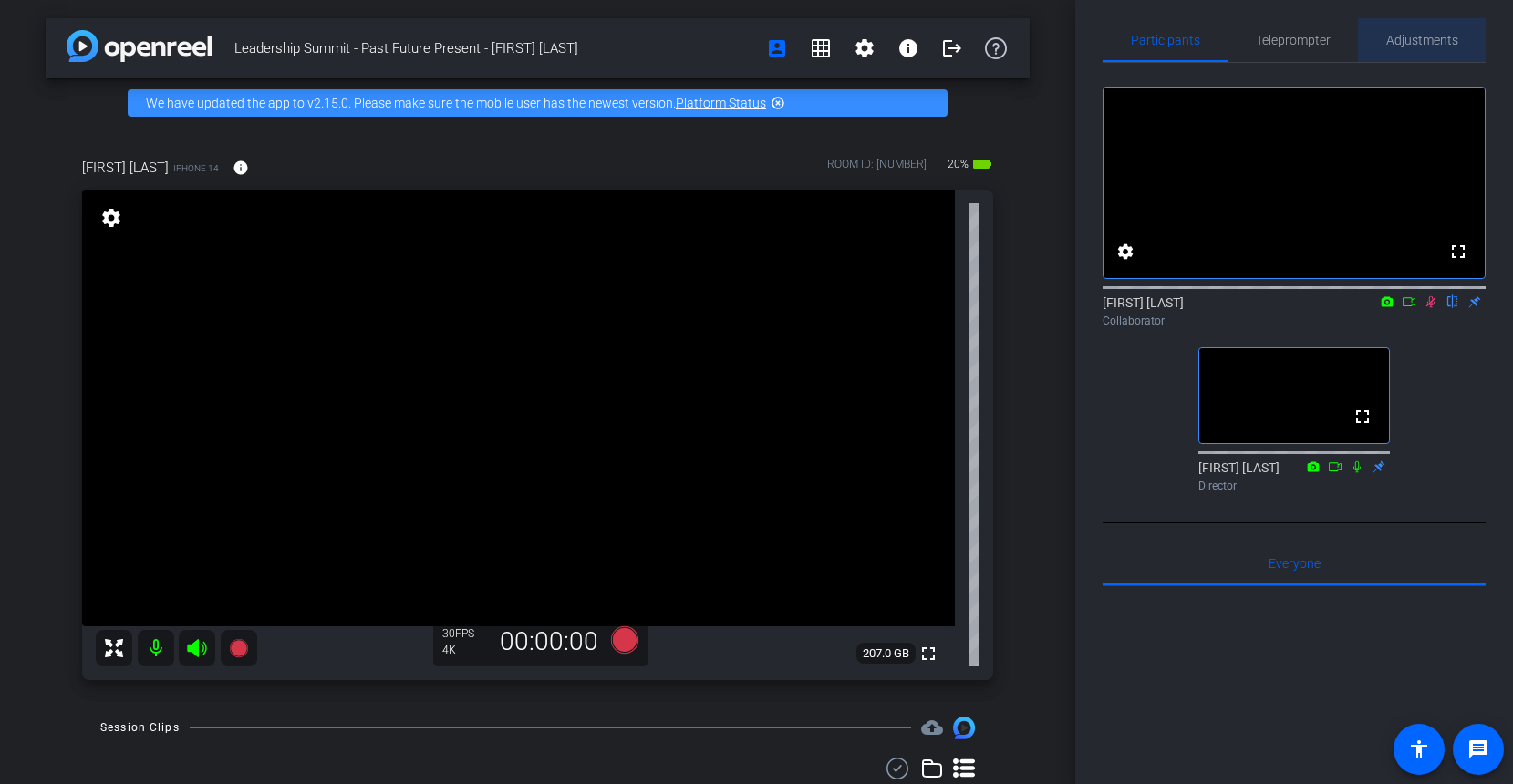 scroll, scrollTop: 0, scrollLeft: 0, axis: both 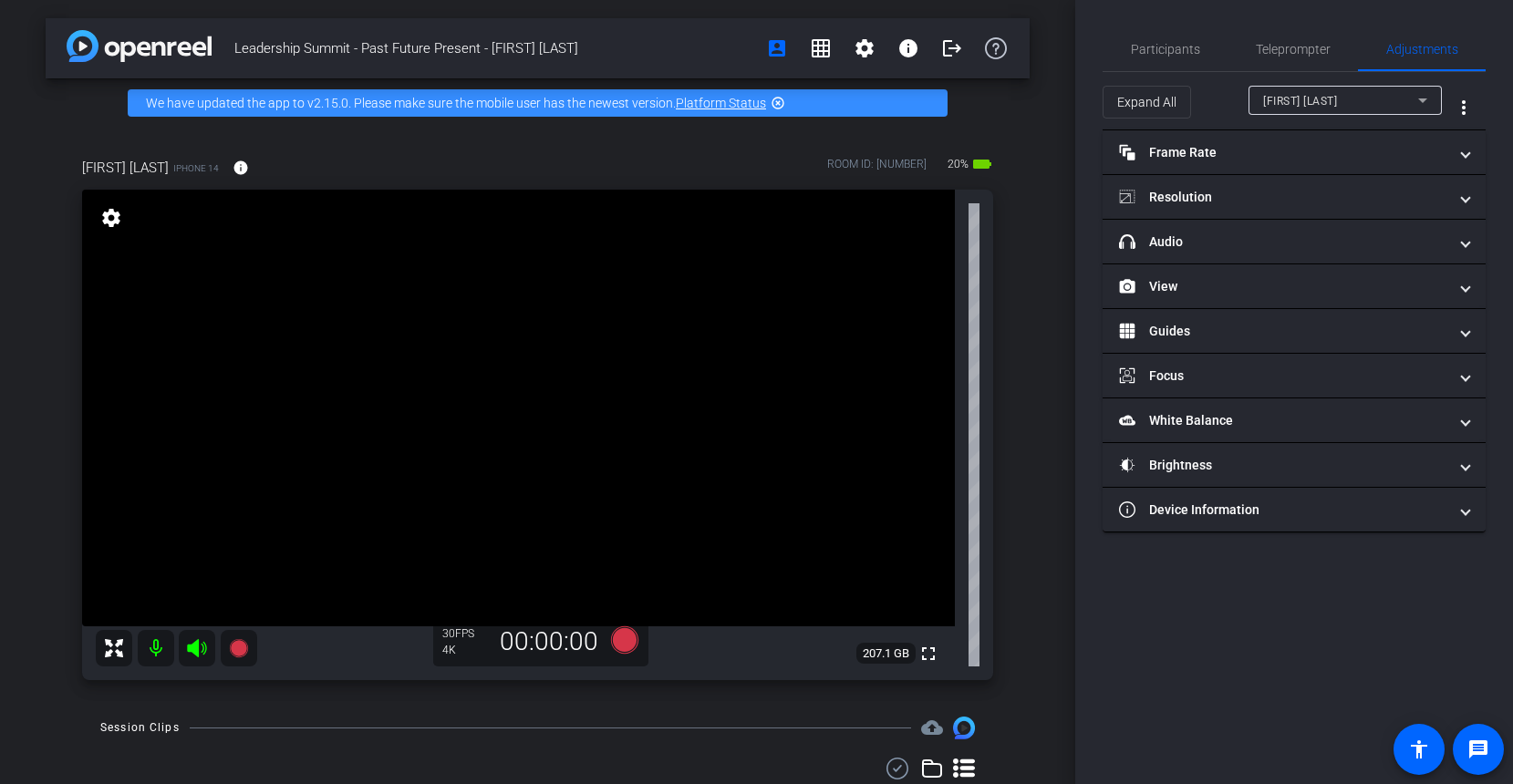 click 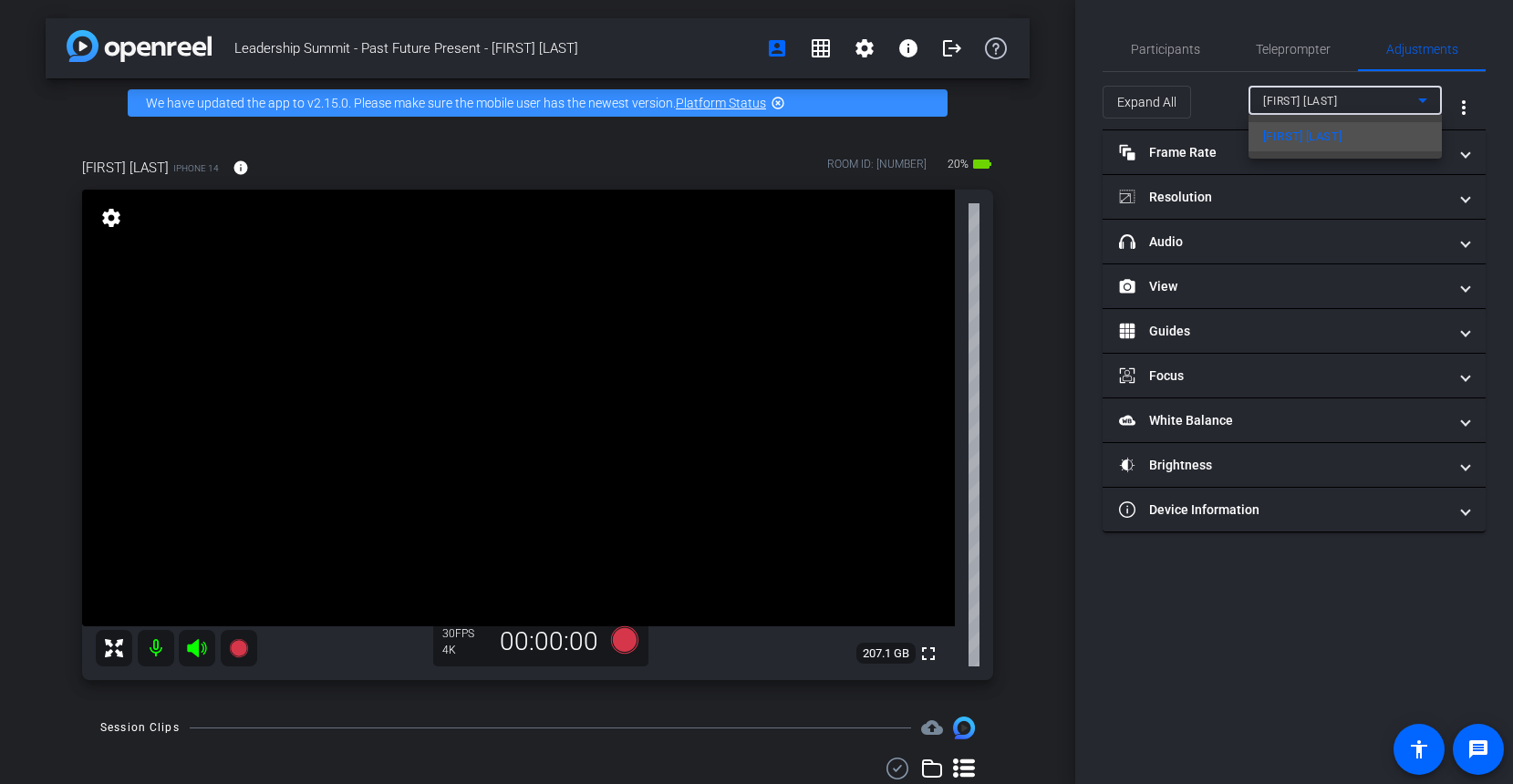 click at bounding box center (756, 392) 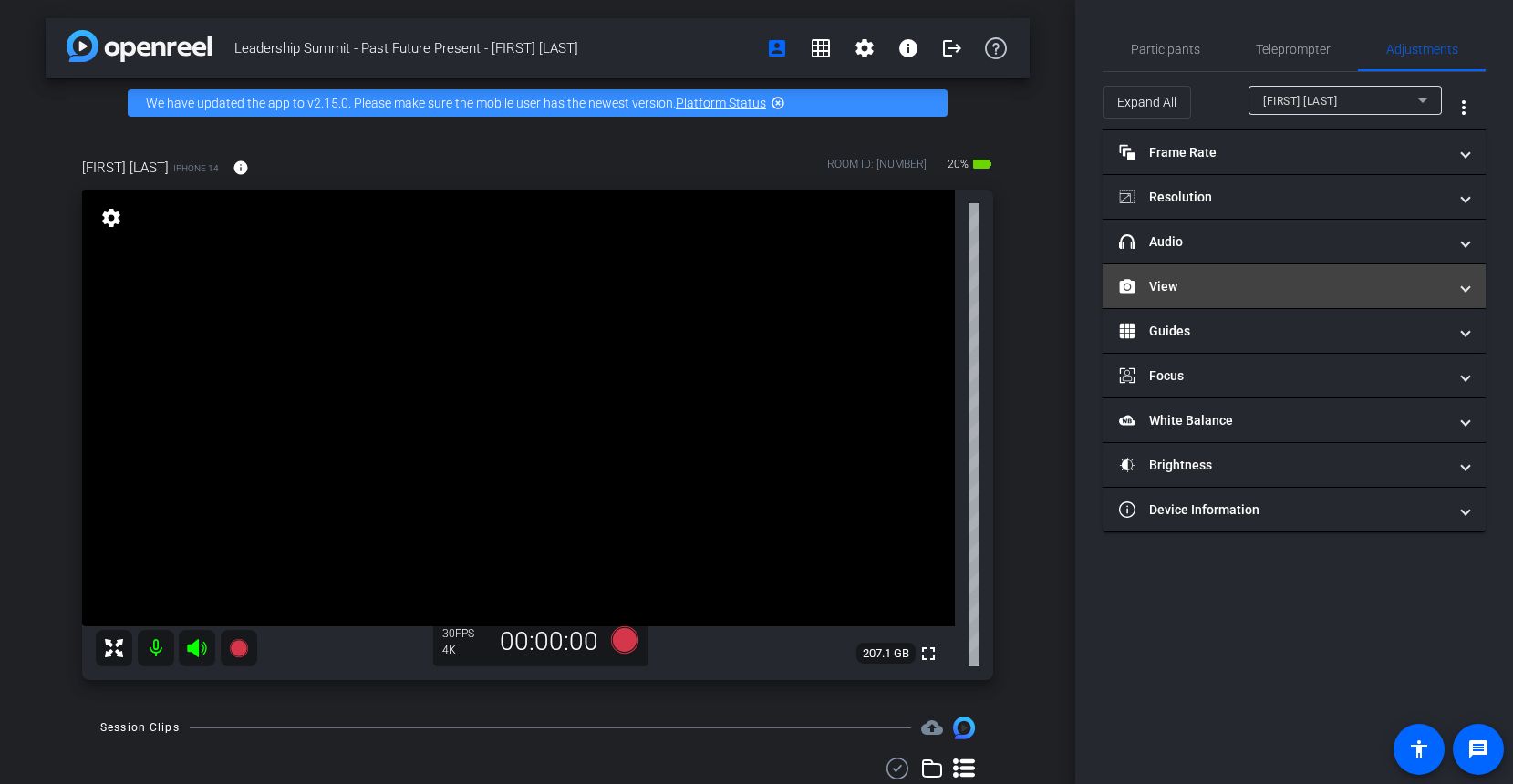 click at bounding box center (1466, 286) 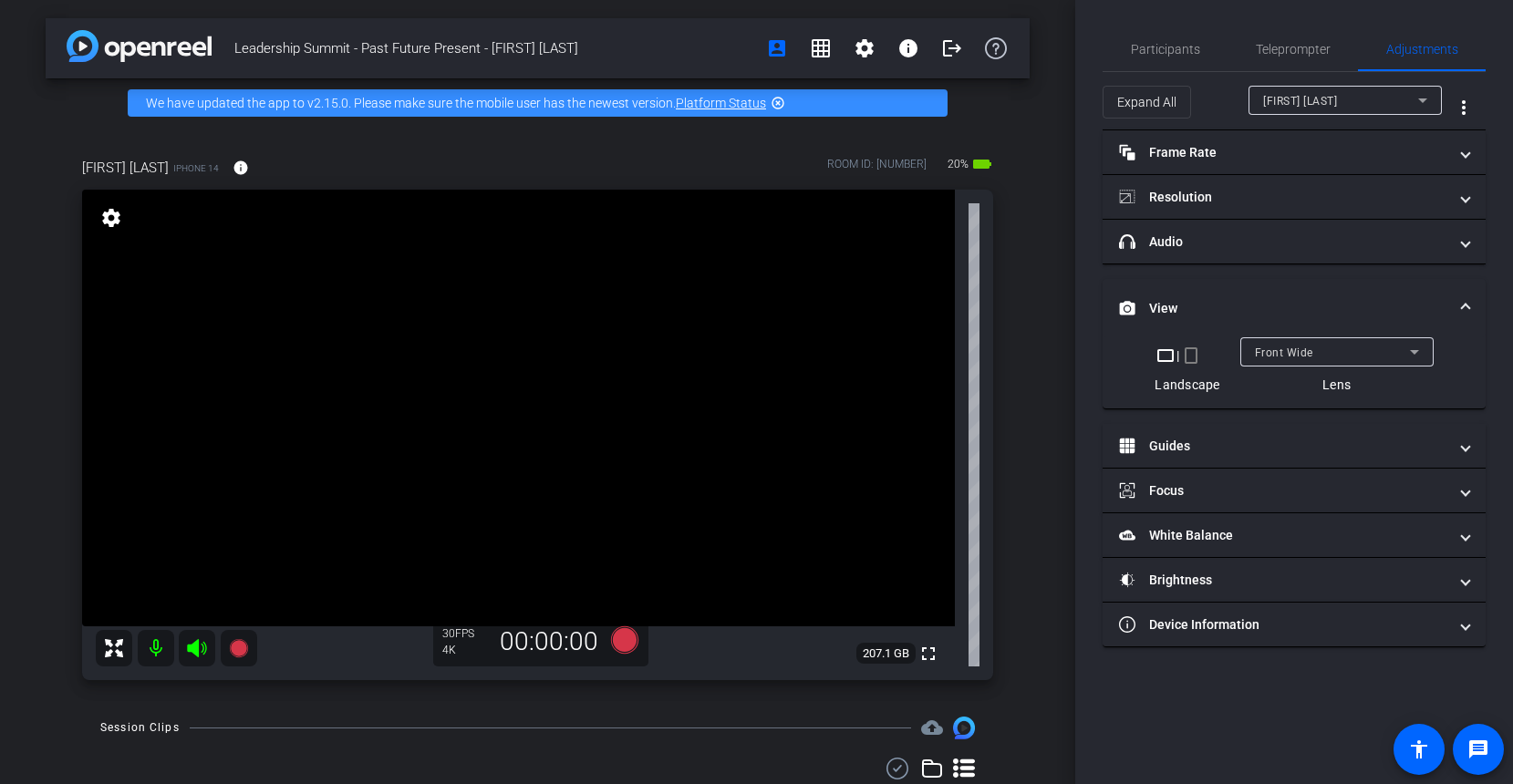 click on "View" at bounding box center [1294, 308] 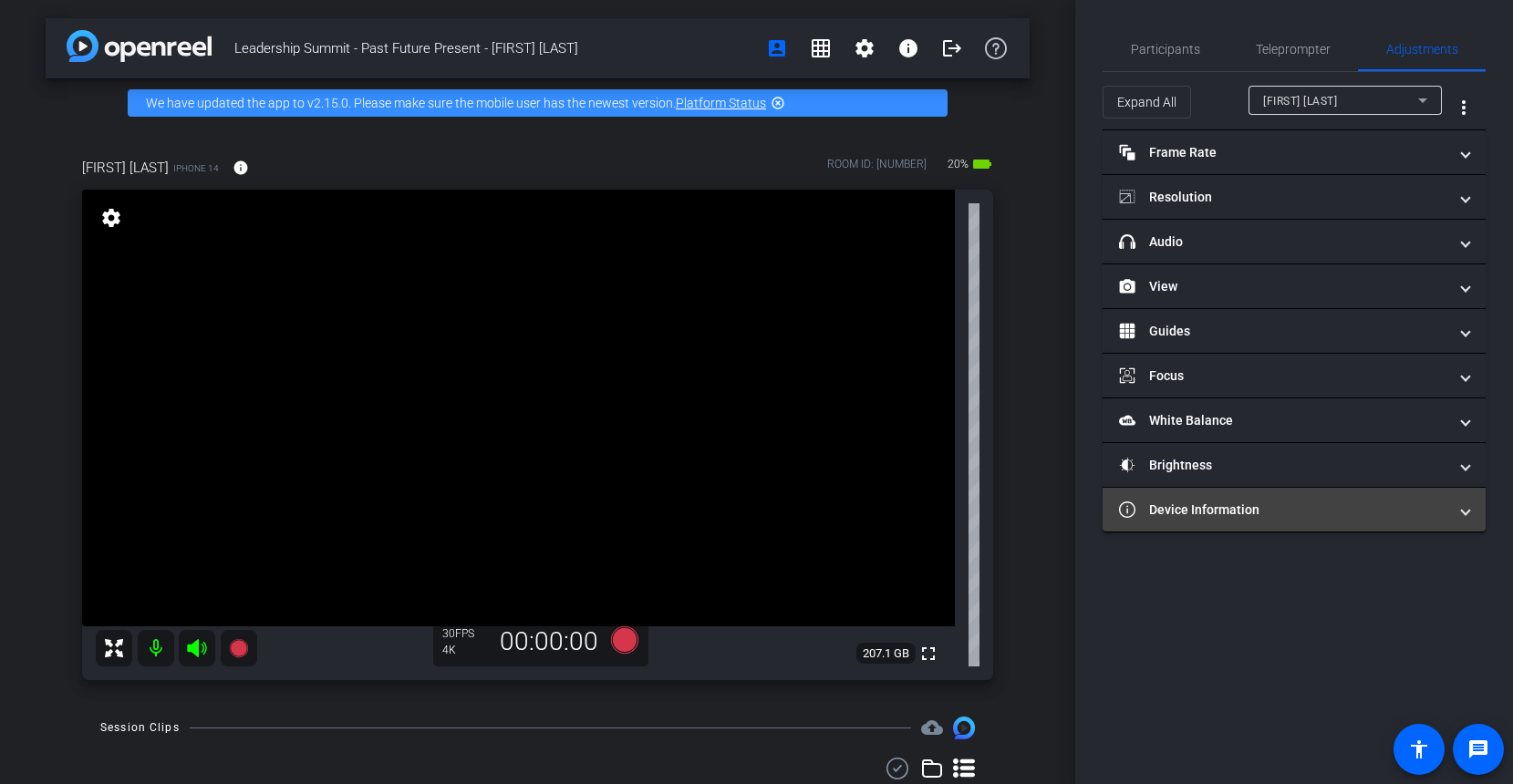 click on "Device Information" at bounding box center (1294, 510) 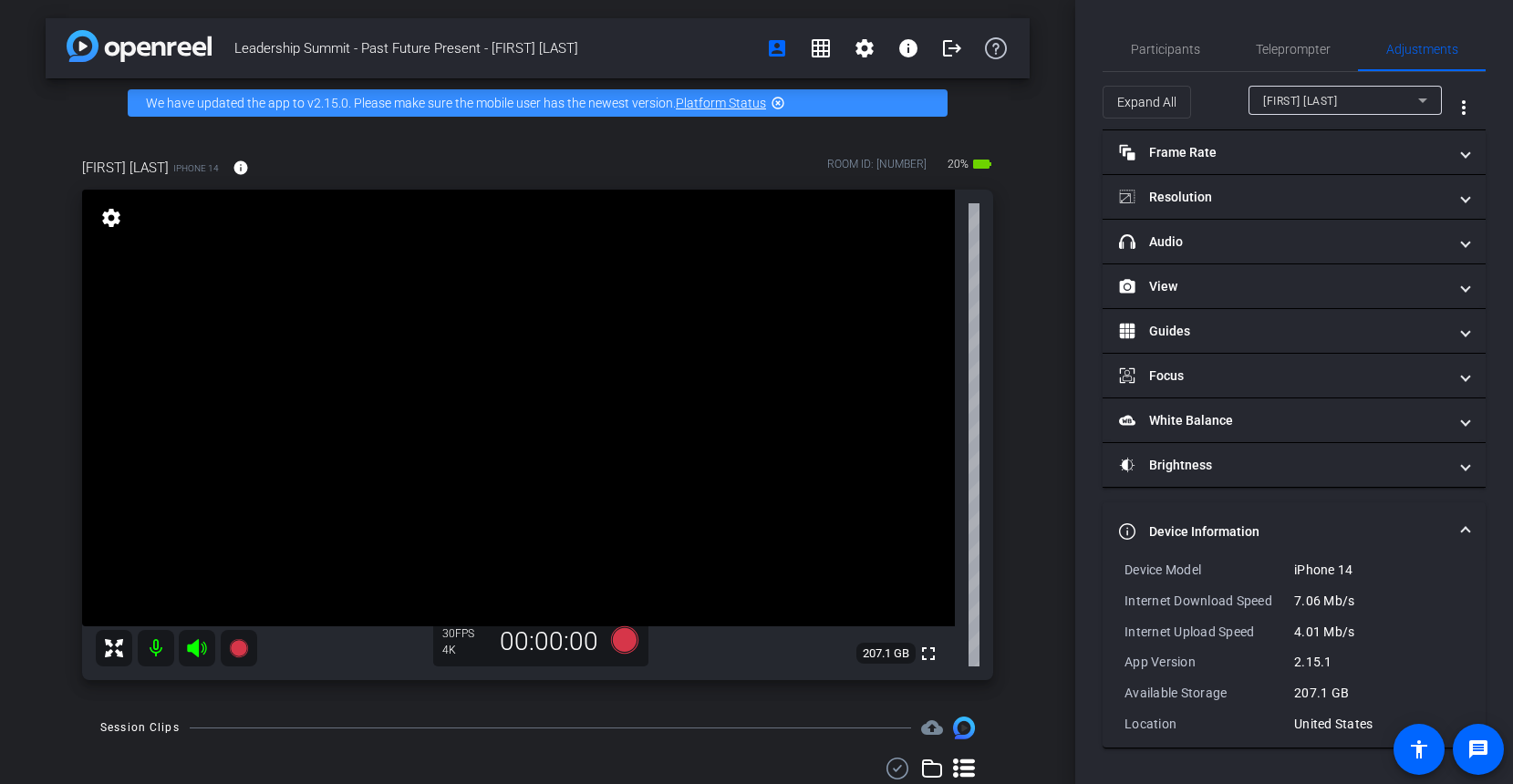 scroll, scrollTop: 13, scrollLeft: 0, axis: vertical 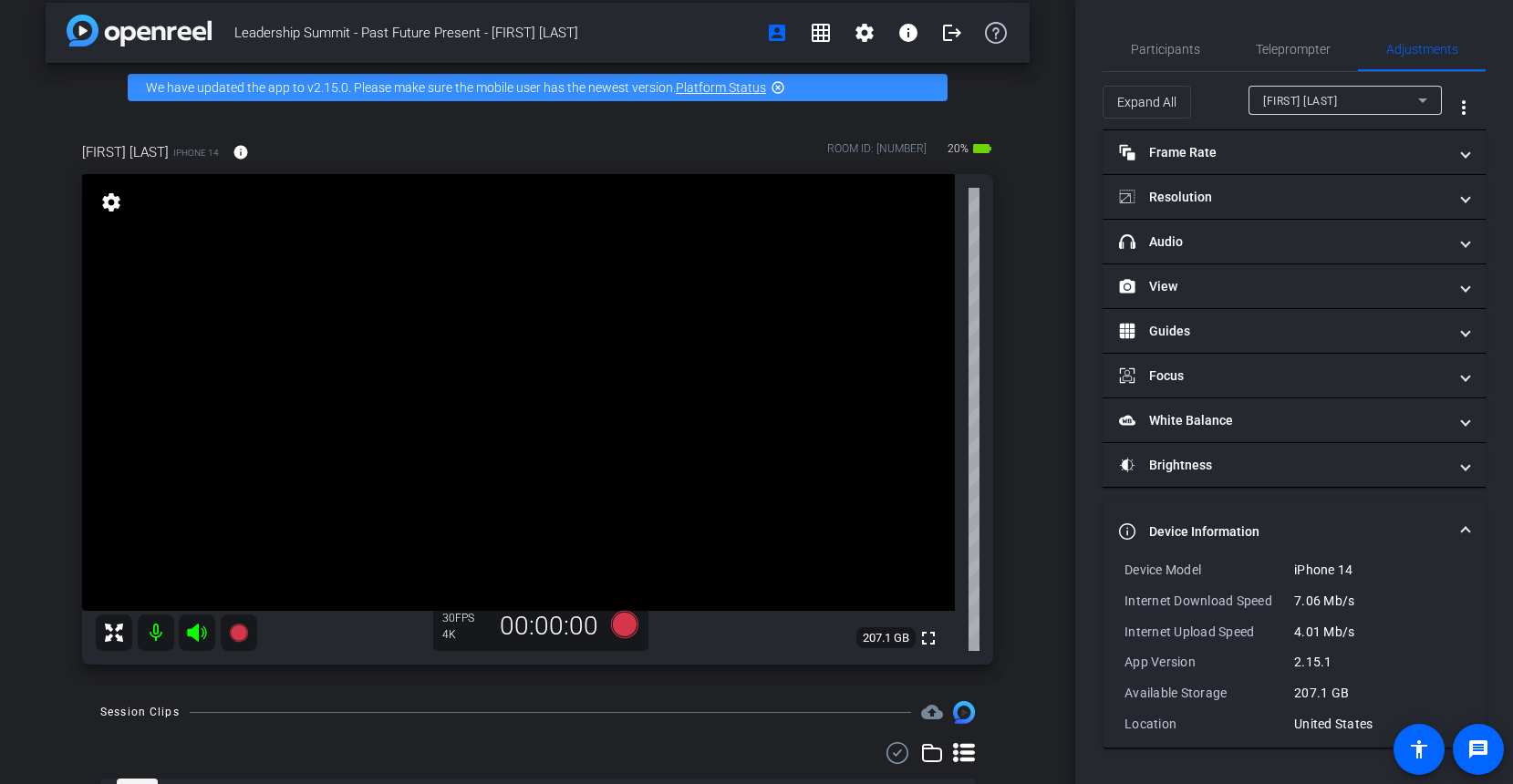 click on "settings" at bounding box center [111, 202] 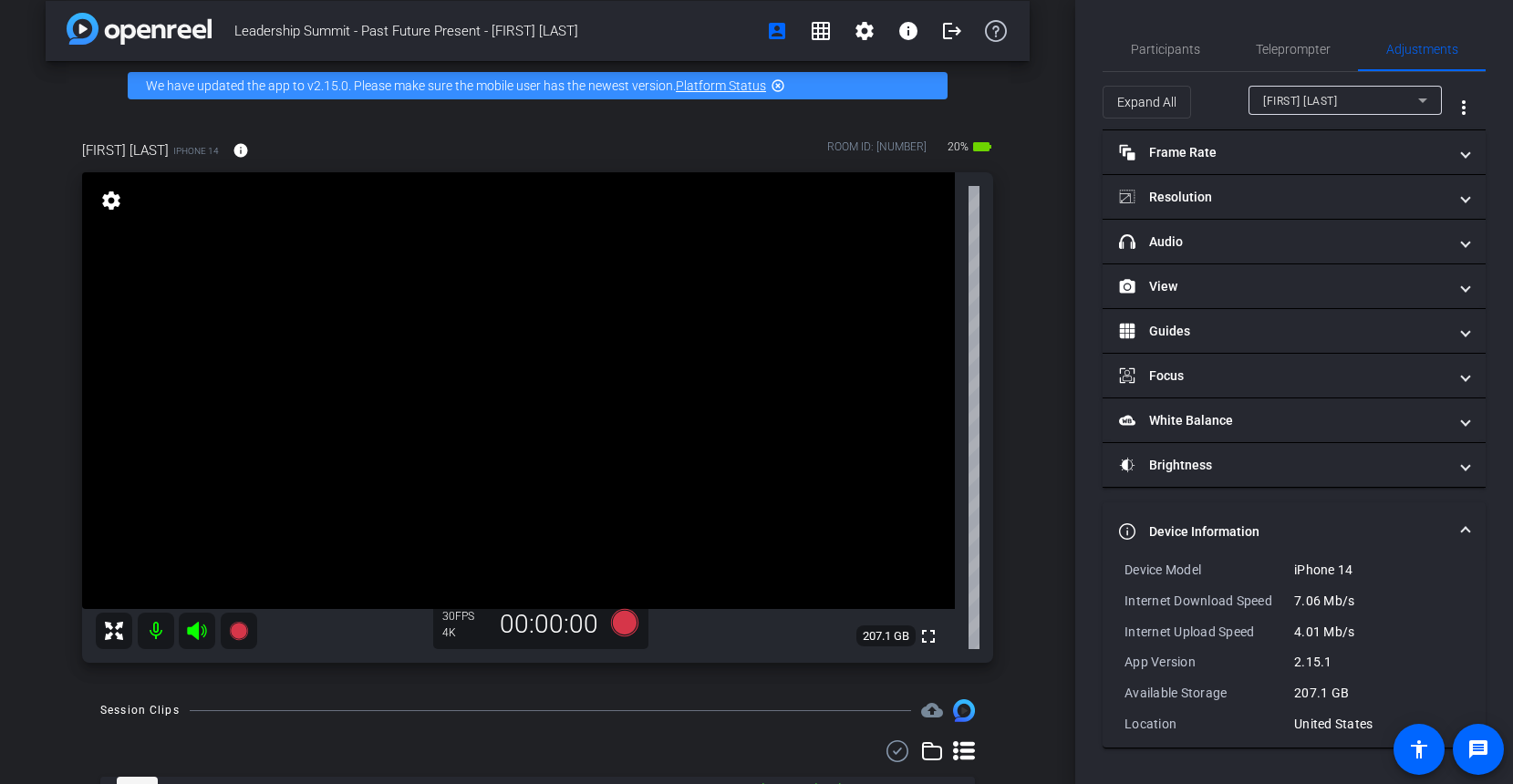 click on "settings" at bounding box center [111, 201] 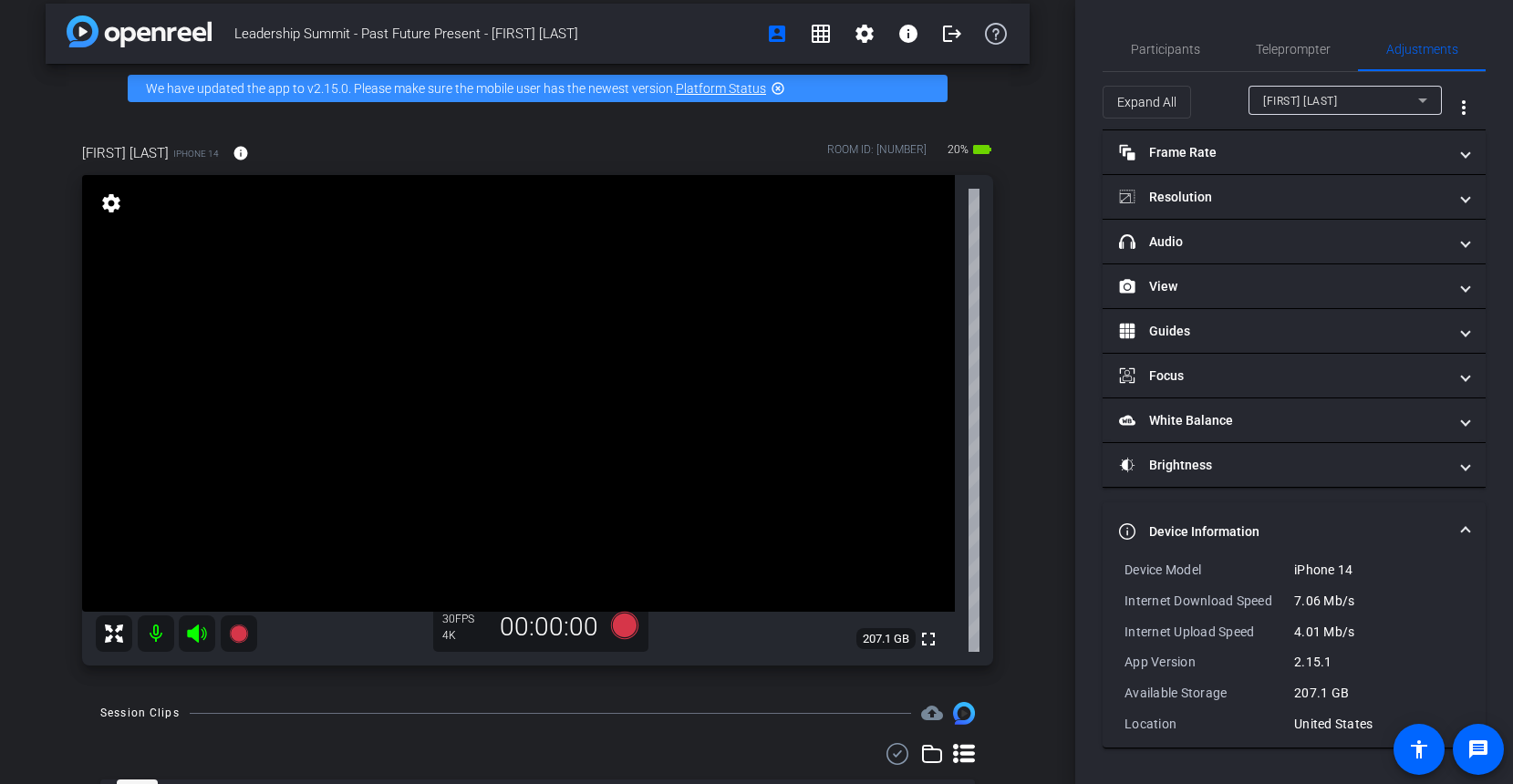 click on "settings" at bounding box center [111, 203] 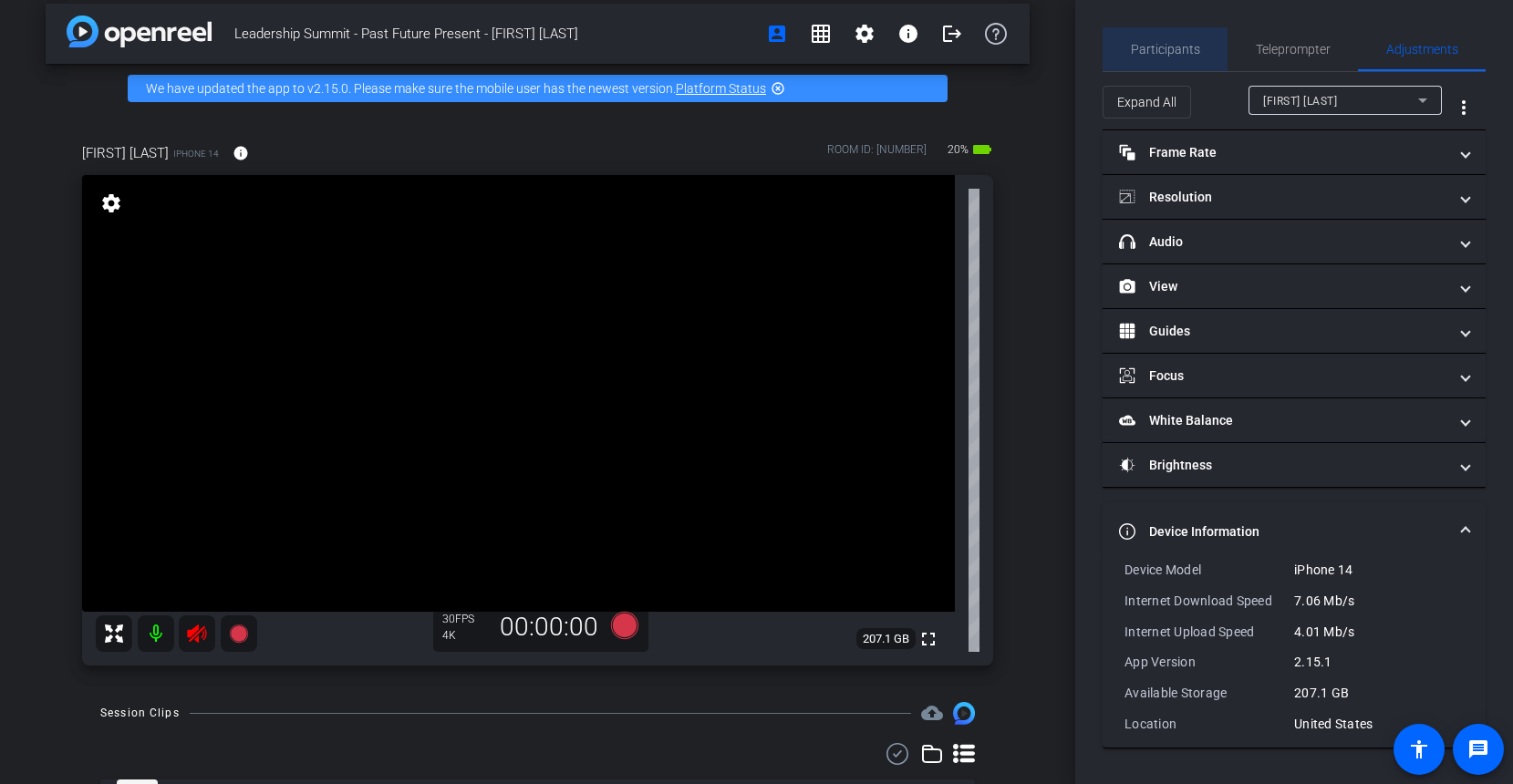 click on "Participants" at bounding box center [1166, 49] 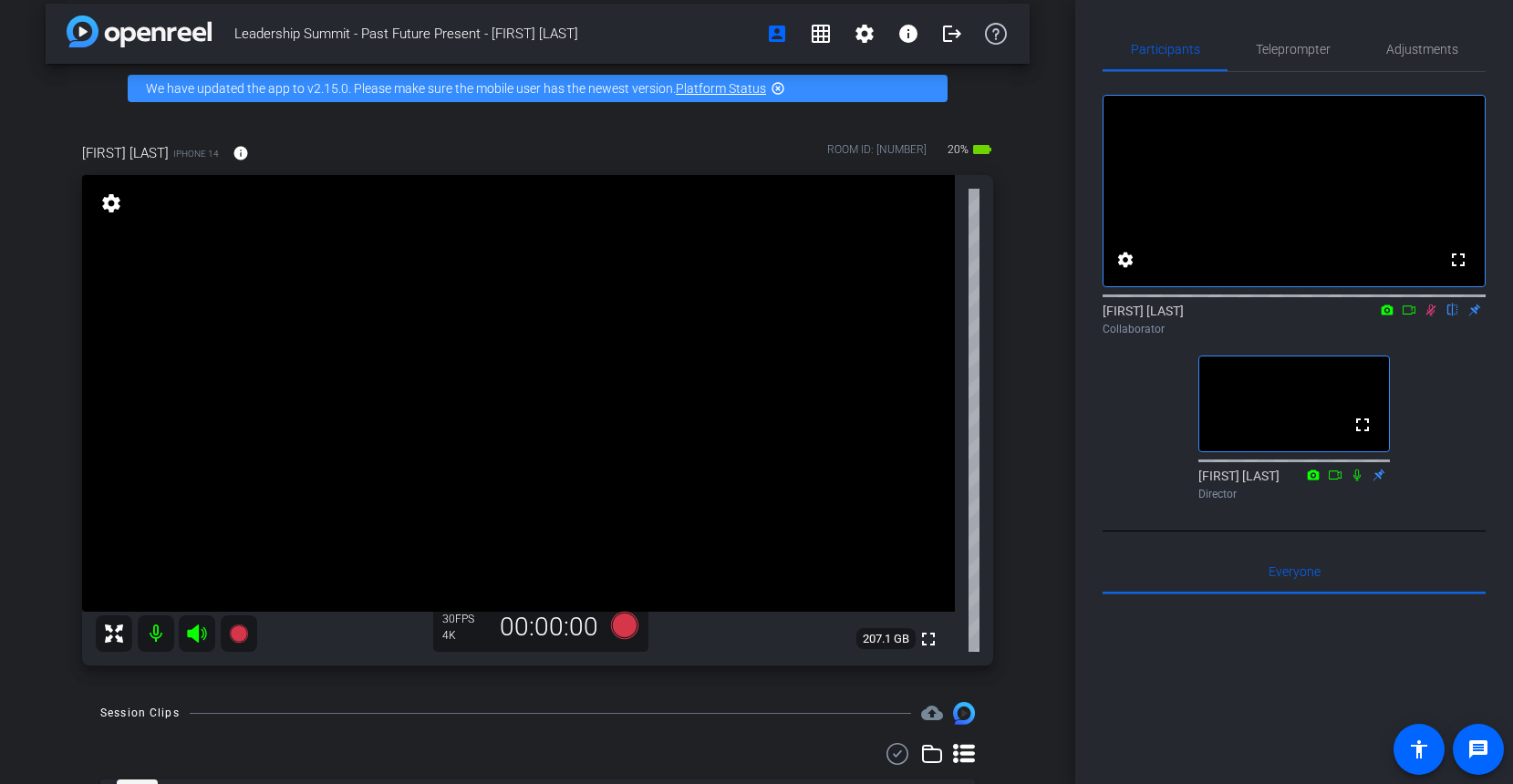 click 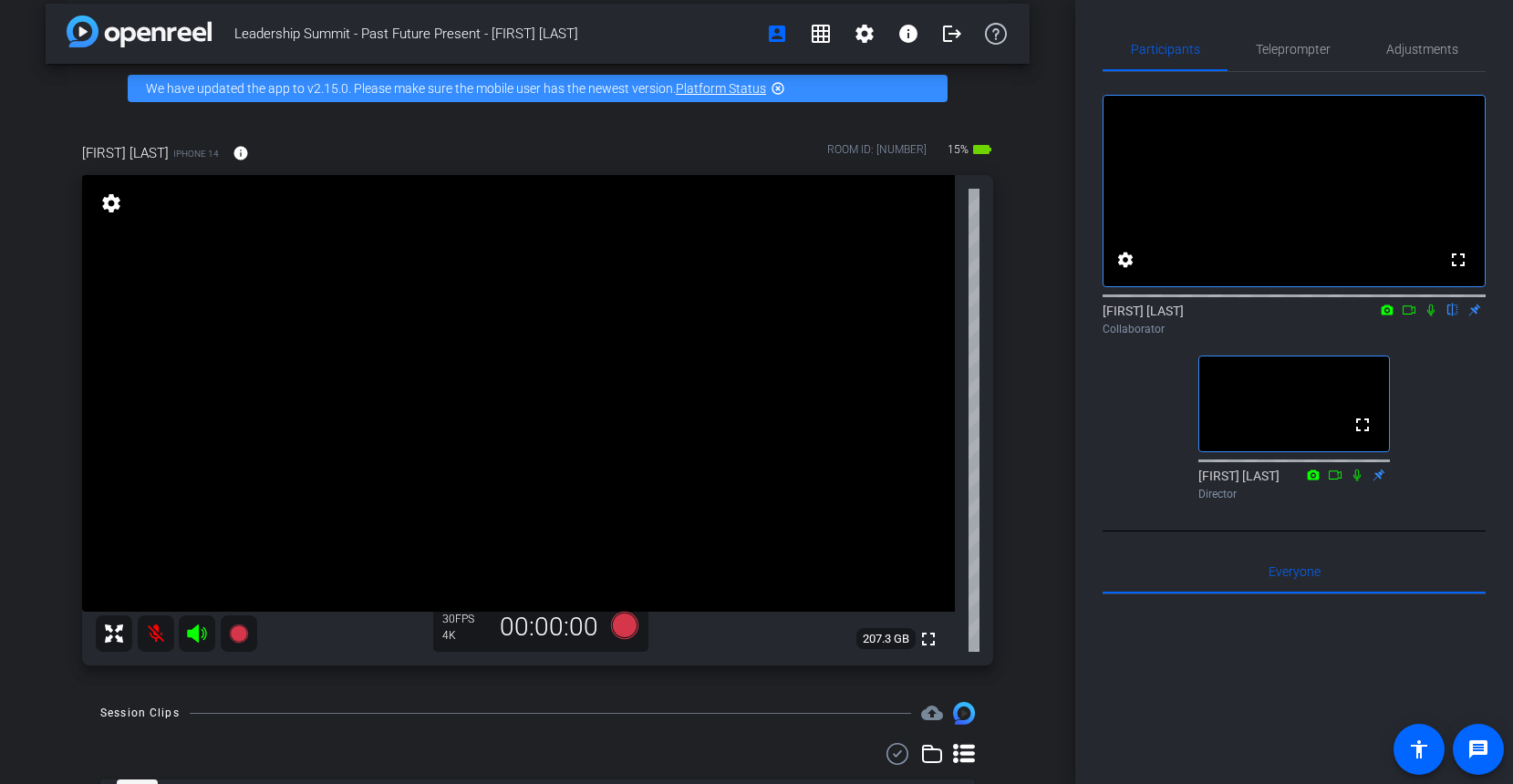 click 